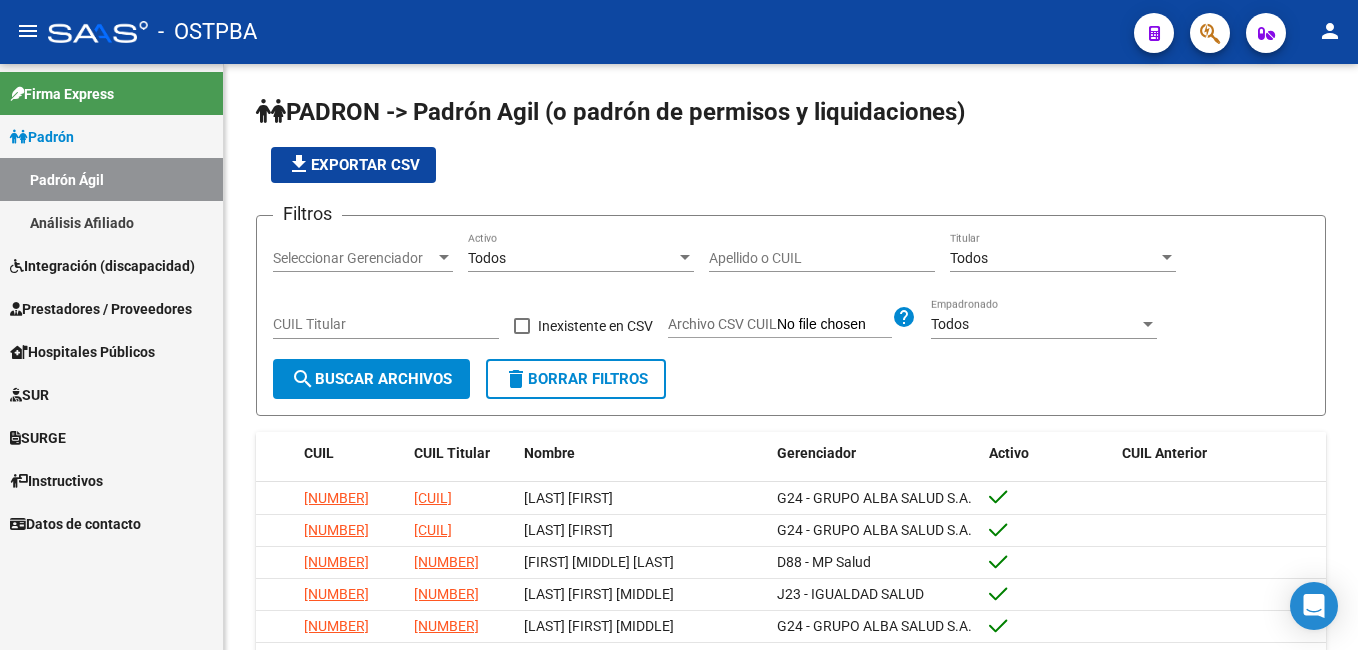 scroll, scrollTop: 0, scrollLeft: 0, axis: both 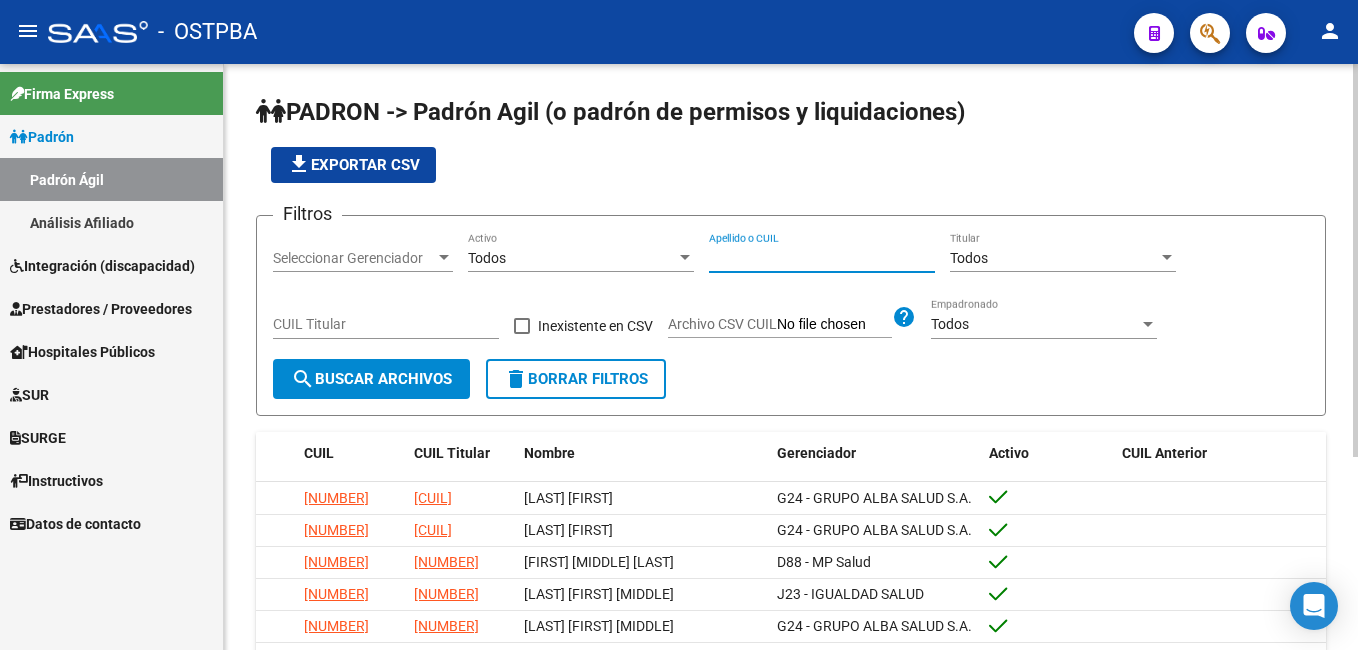 click on "Apellido o CUIL" at bounding box center (822, 258) 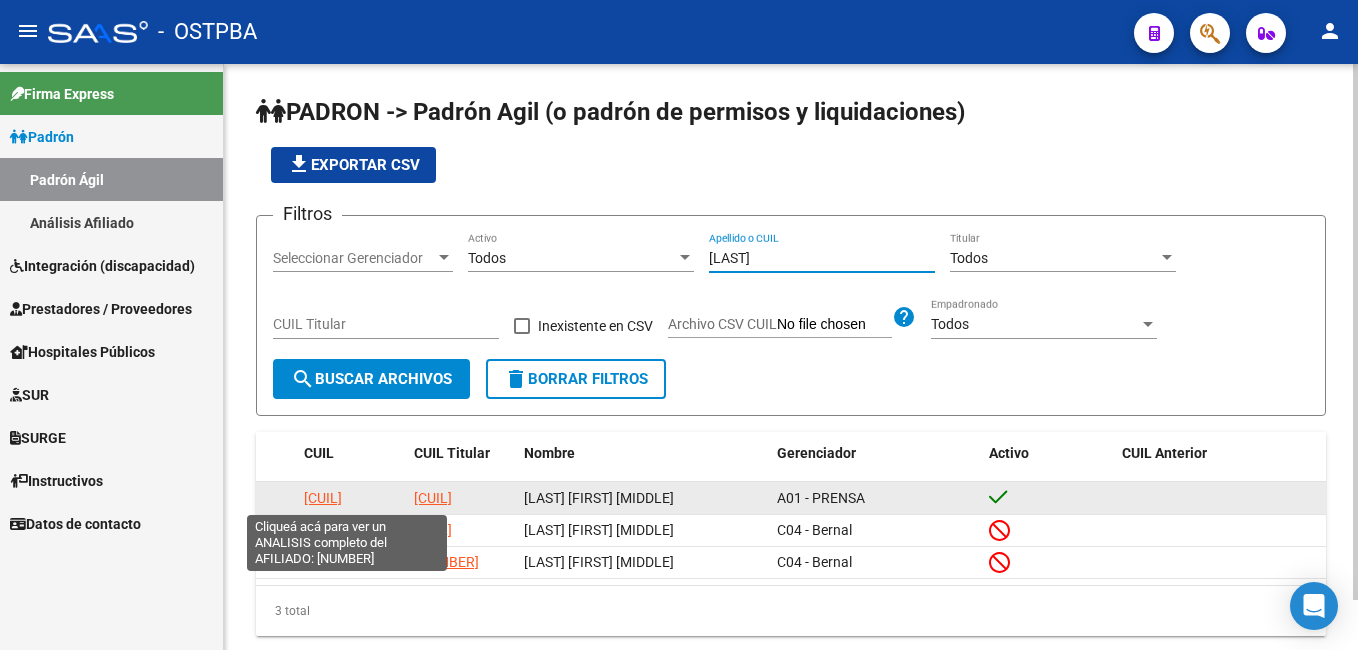type on "[LAST]" 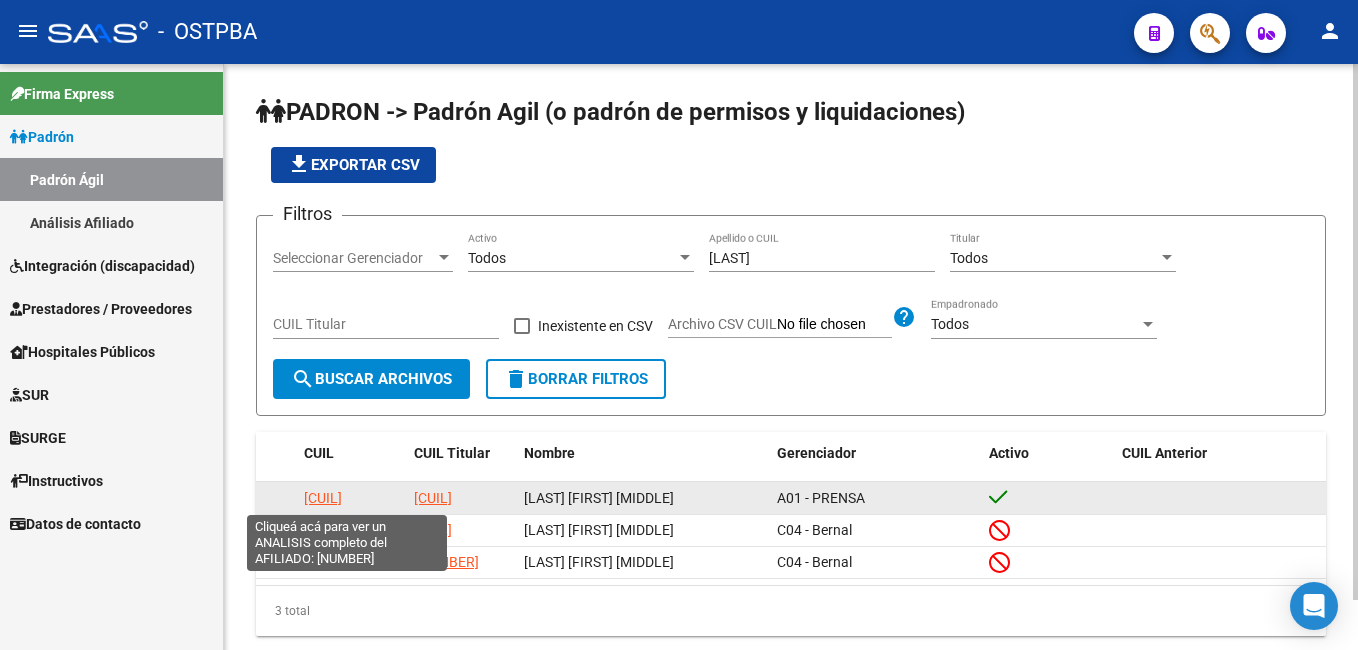 click on "[CUIL]" 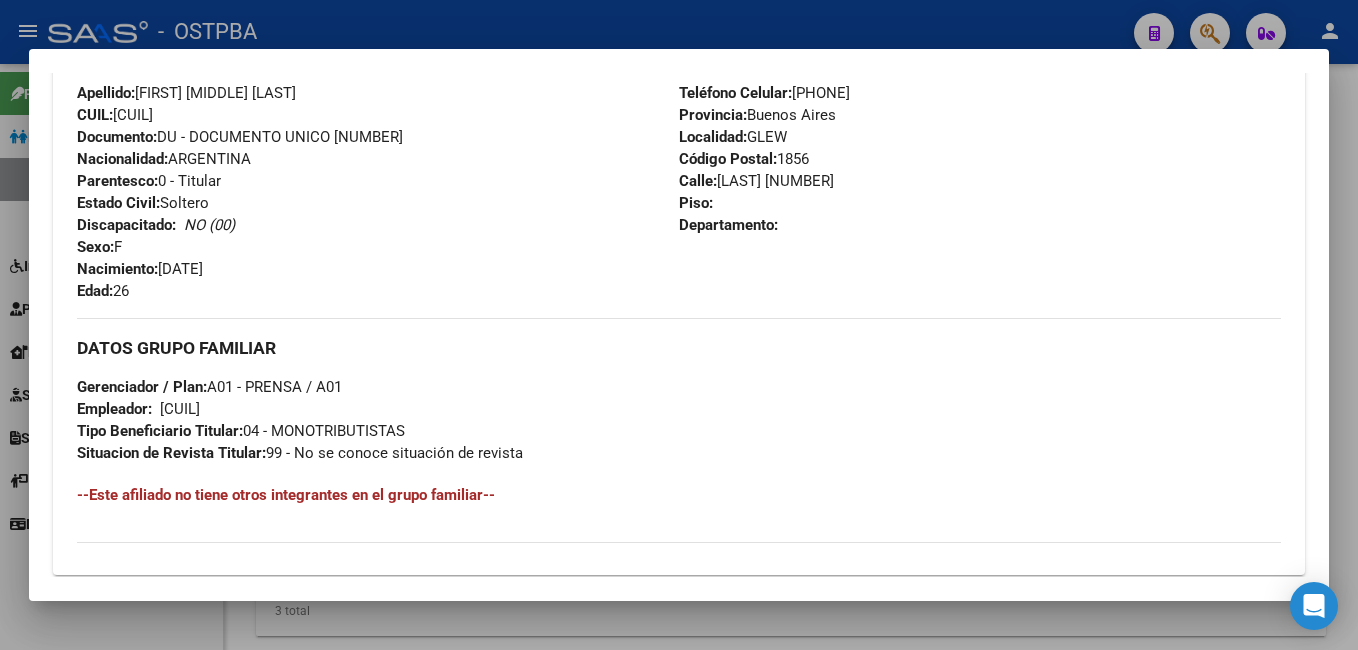 scroll, scrollTop: 700, scrollLeft: 0, axis: vertical 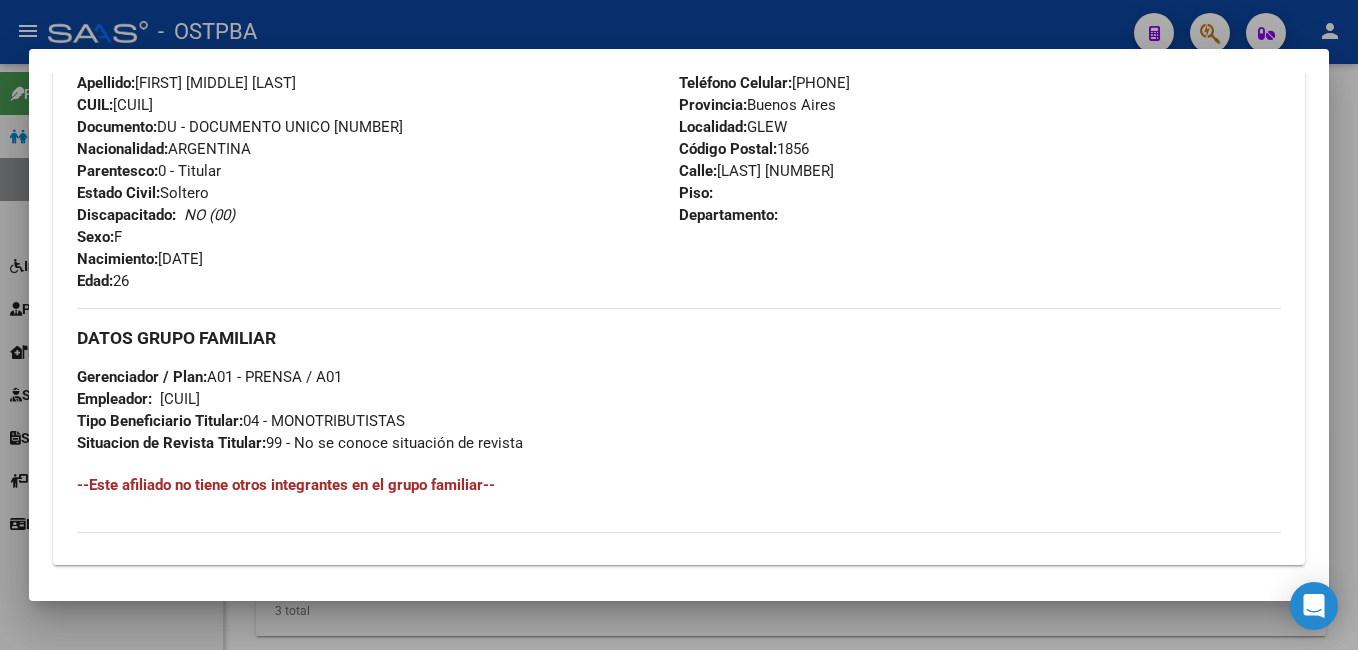 click at bounding box center (679, 325) 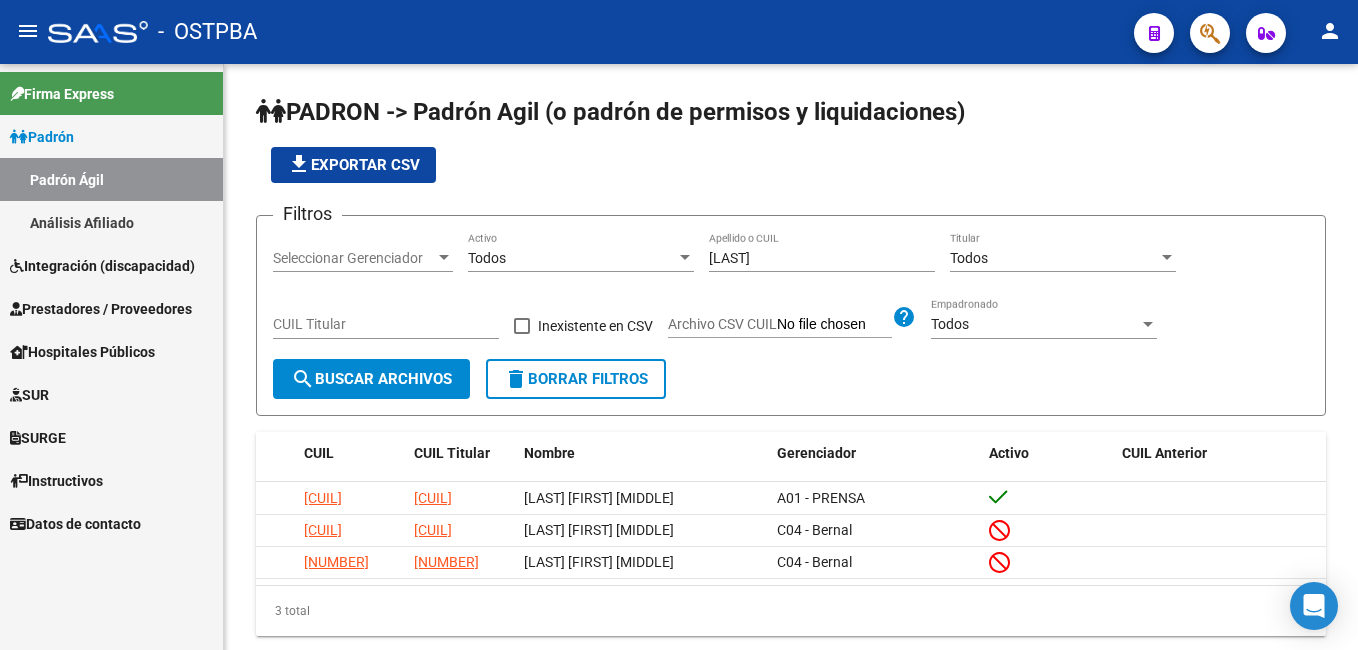 drag, startPoint x: 84, startPoint y: 227, endPoint x: 177, endPoint y: 228, distance: 93.00538 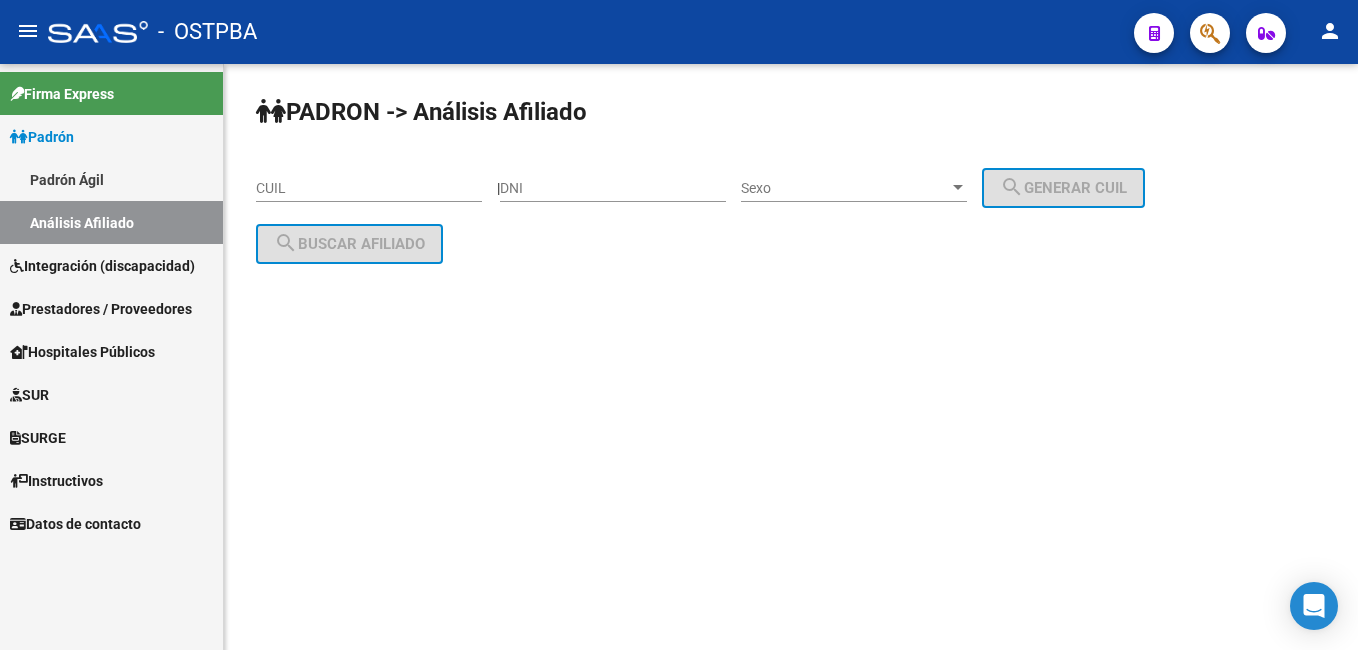 click on "DNI" at bounding box center (613, 188) 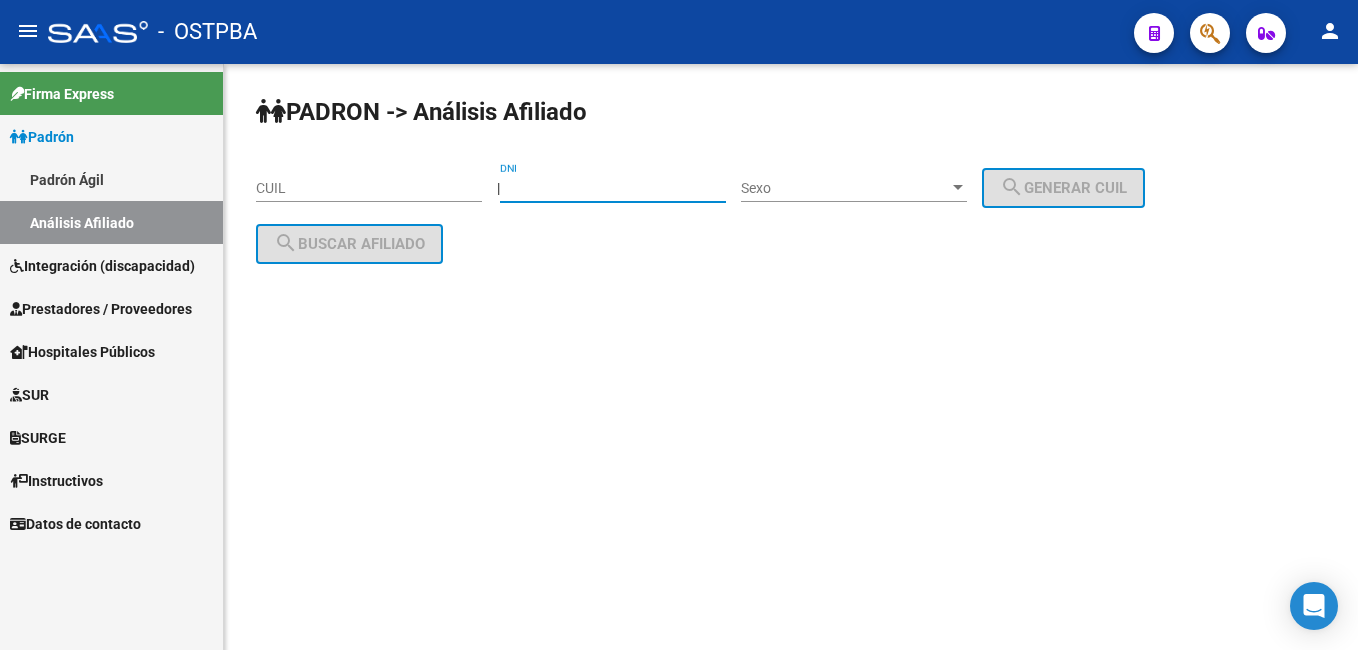 type on "[NUMBER]" 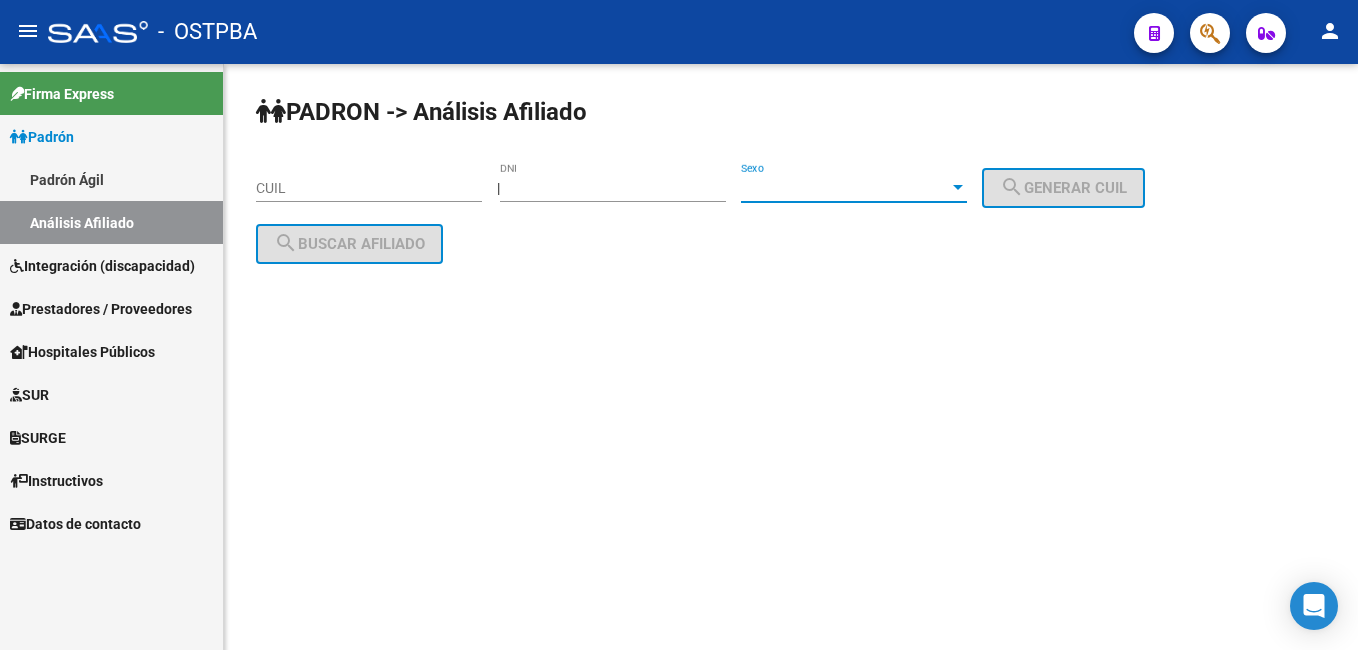 click at bounding box center (958, 188) 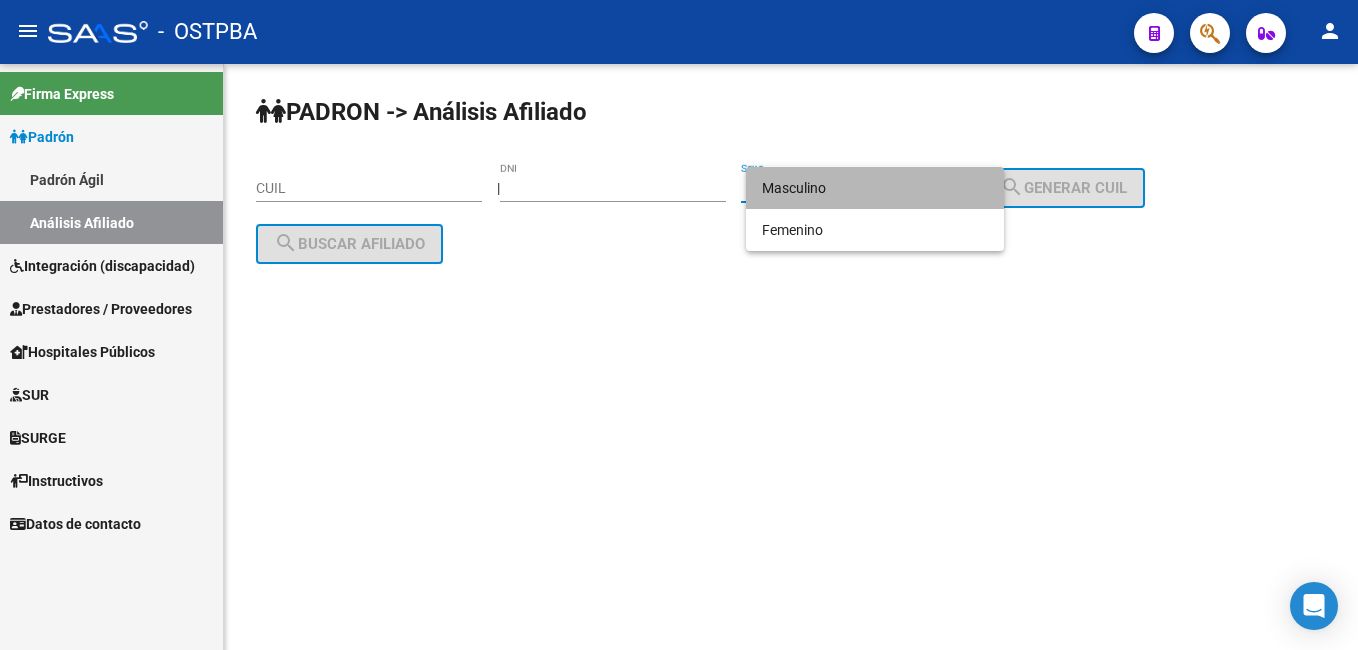 click on "Masculino" at bounding box center [875, 188] 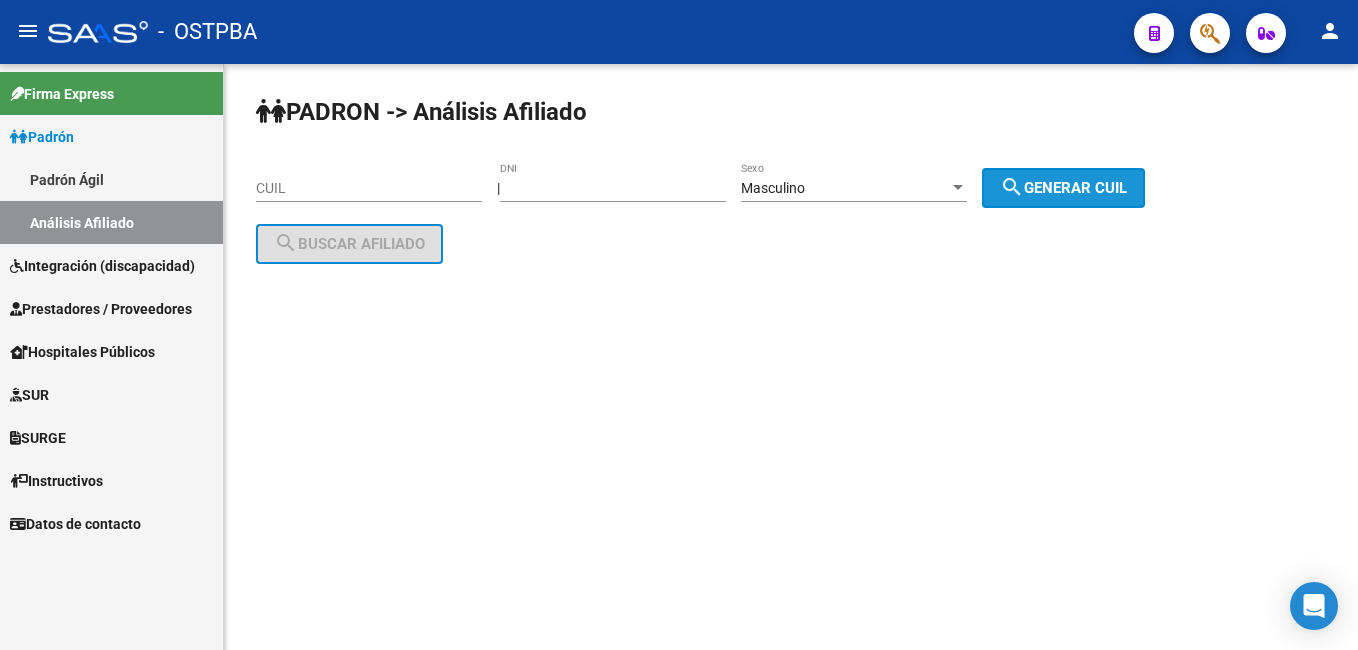 click on "search" 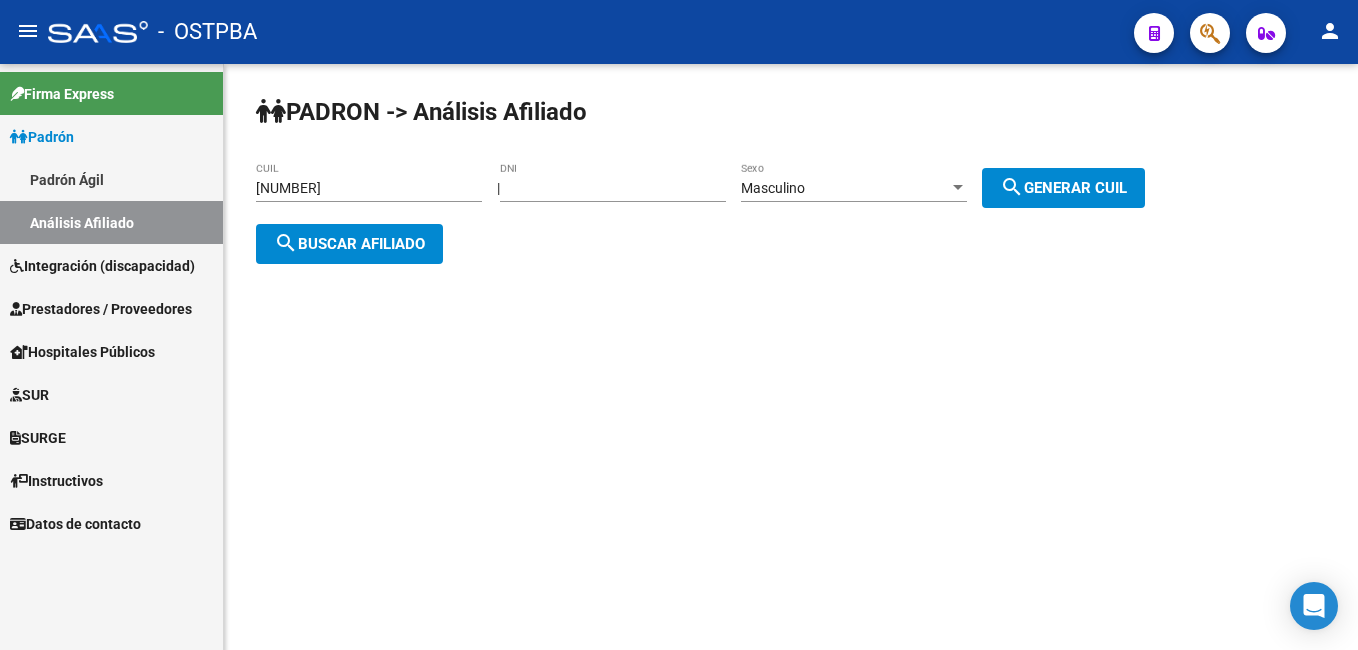 click on "search  Buscar afiliado" 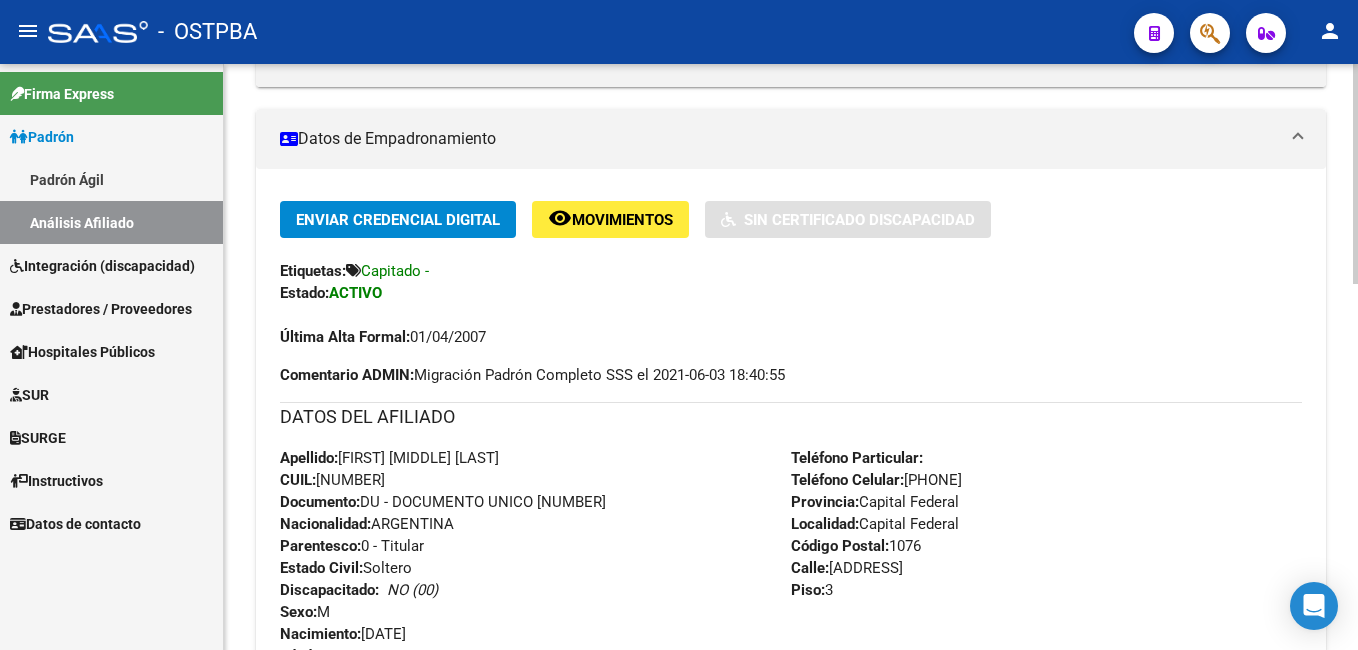 scroll, scrollTop: 0, scrollLeft: 0, axis: both 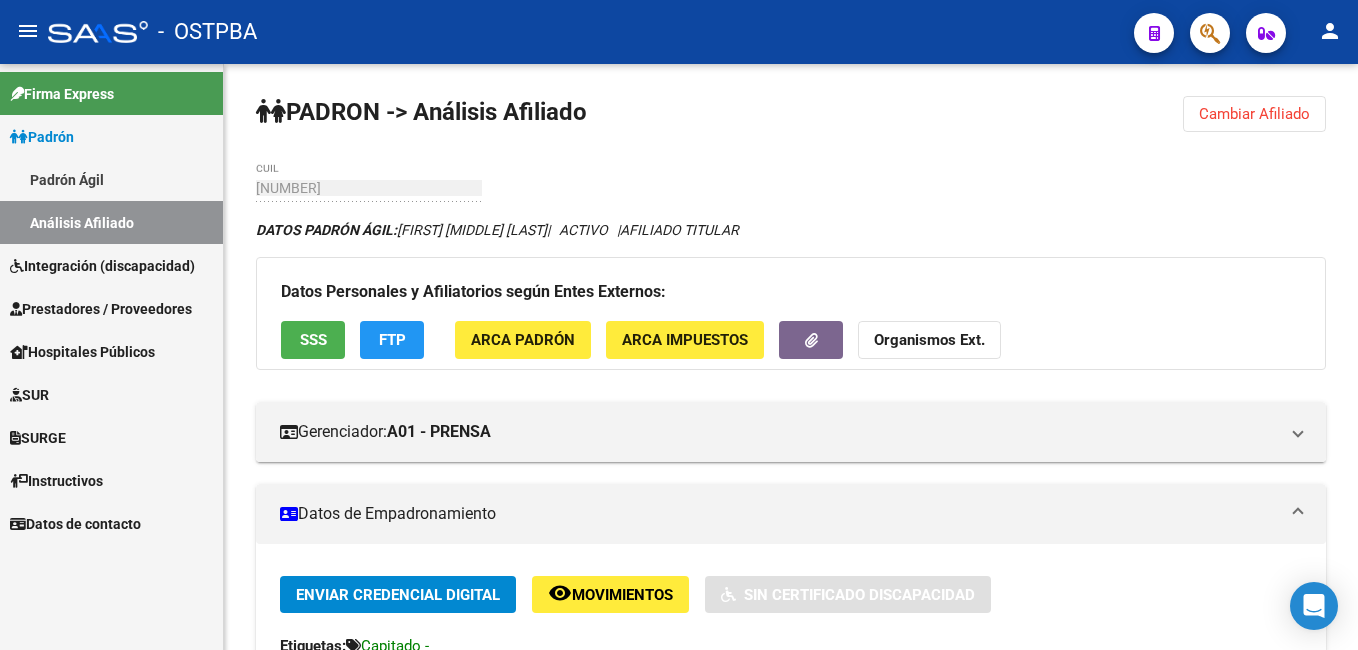 click on "Cambiar Afiliado" 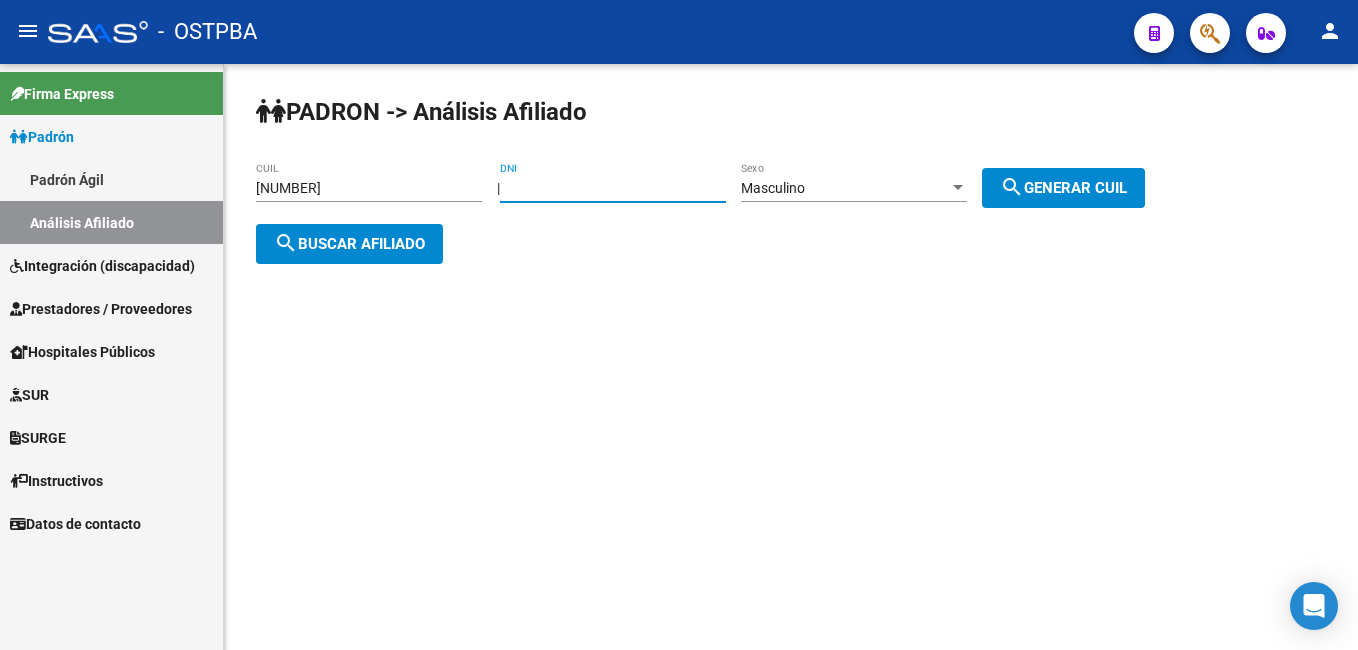 drag, startPoint x: 613, startPoint y: 184, endPoint x: 466, endPoint y: 197, distance: 147.57372 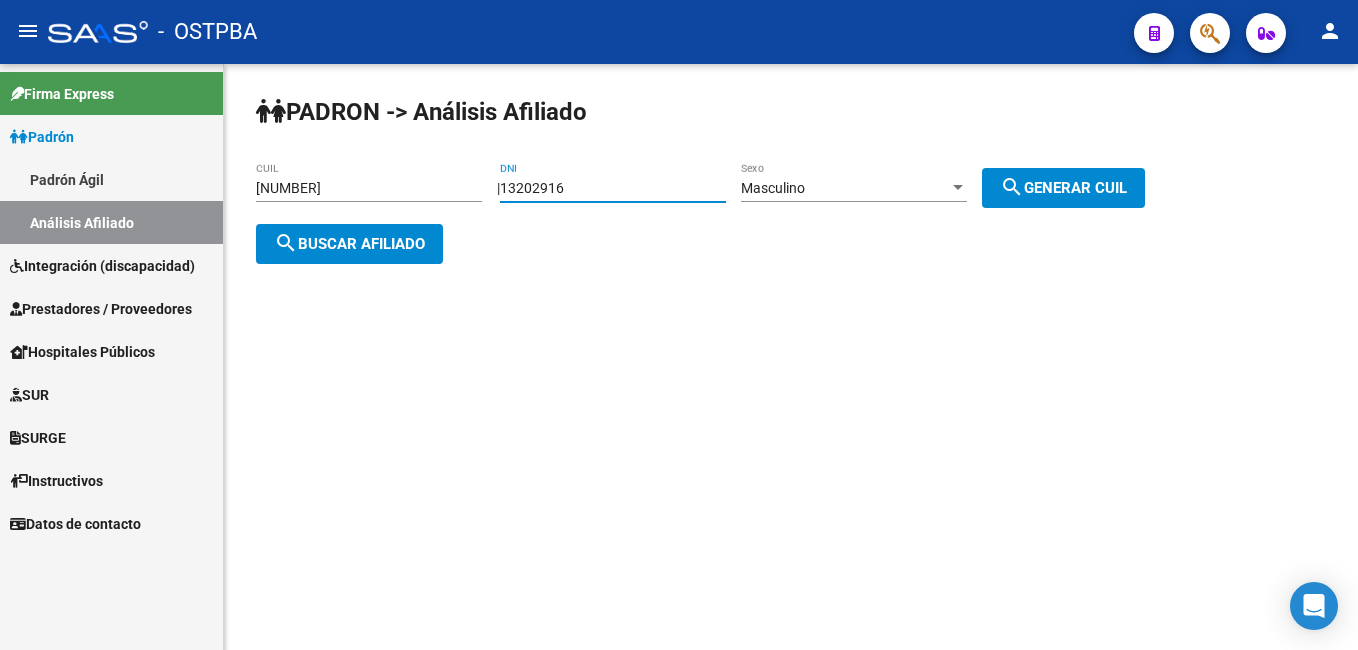 type on "13202916" 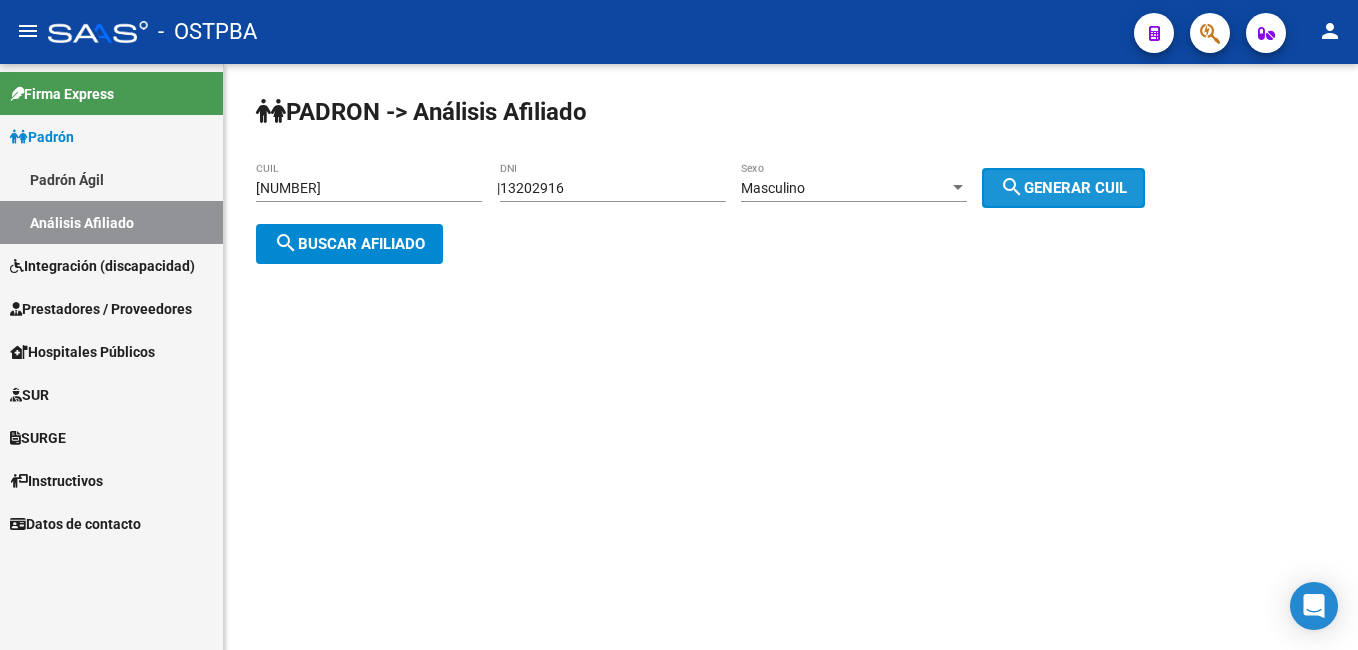 click on "search  Generar CUIL" 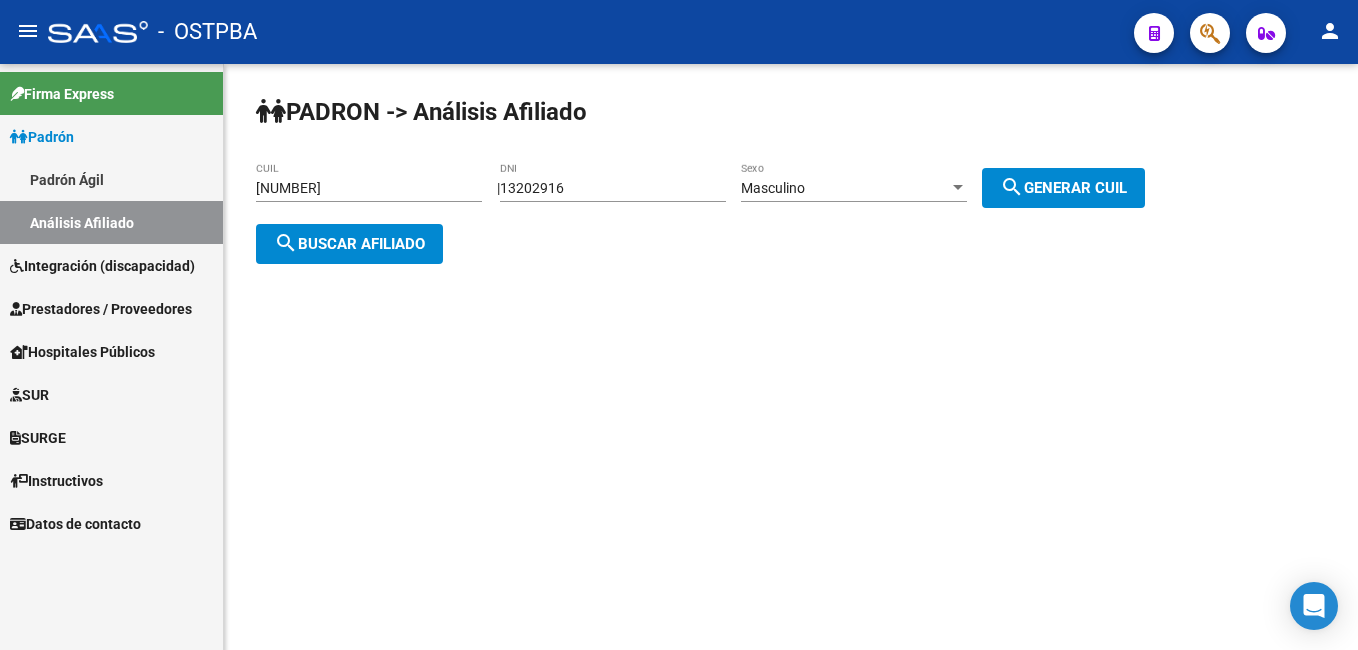 click on "search  Buscar afiliado" 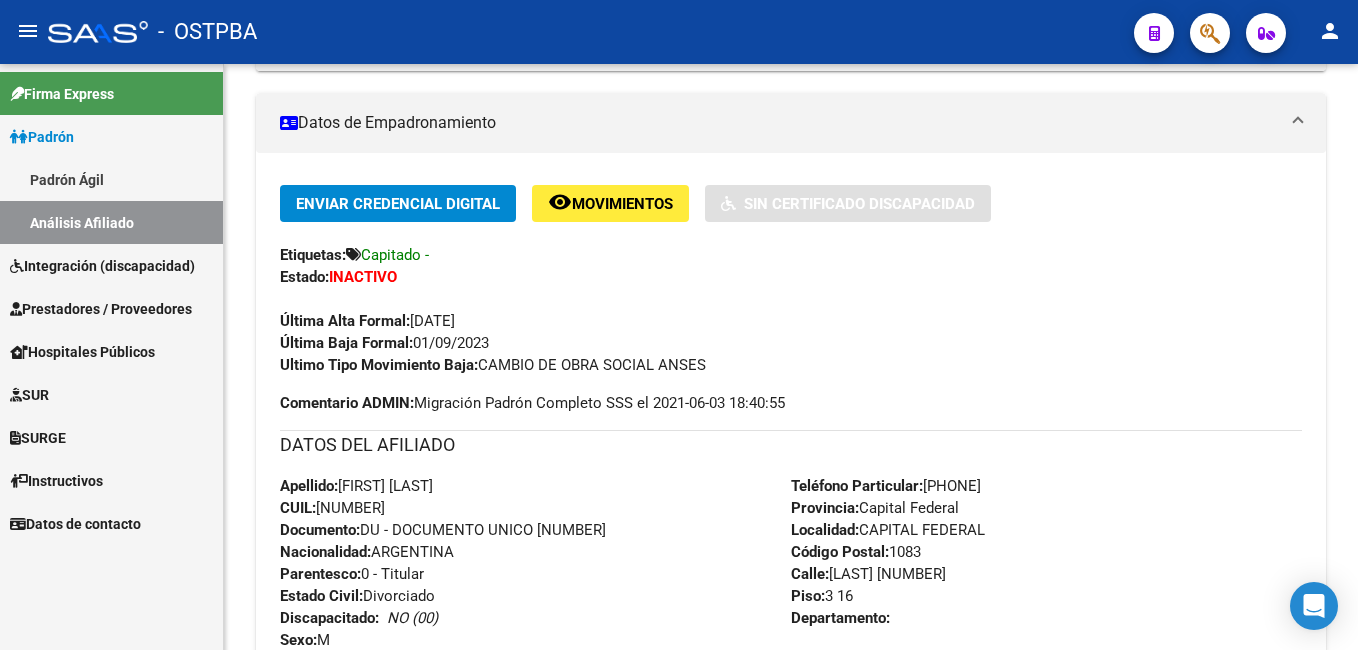 scroll, scrollTop: 400, scrollLeft: 0, axis: vertical 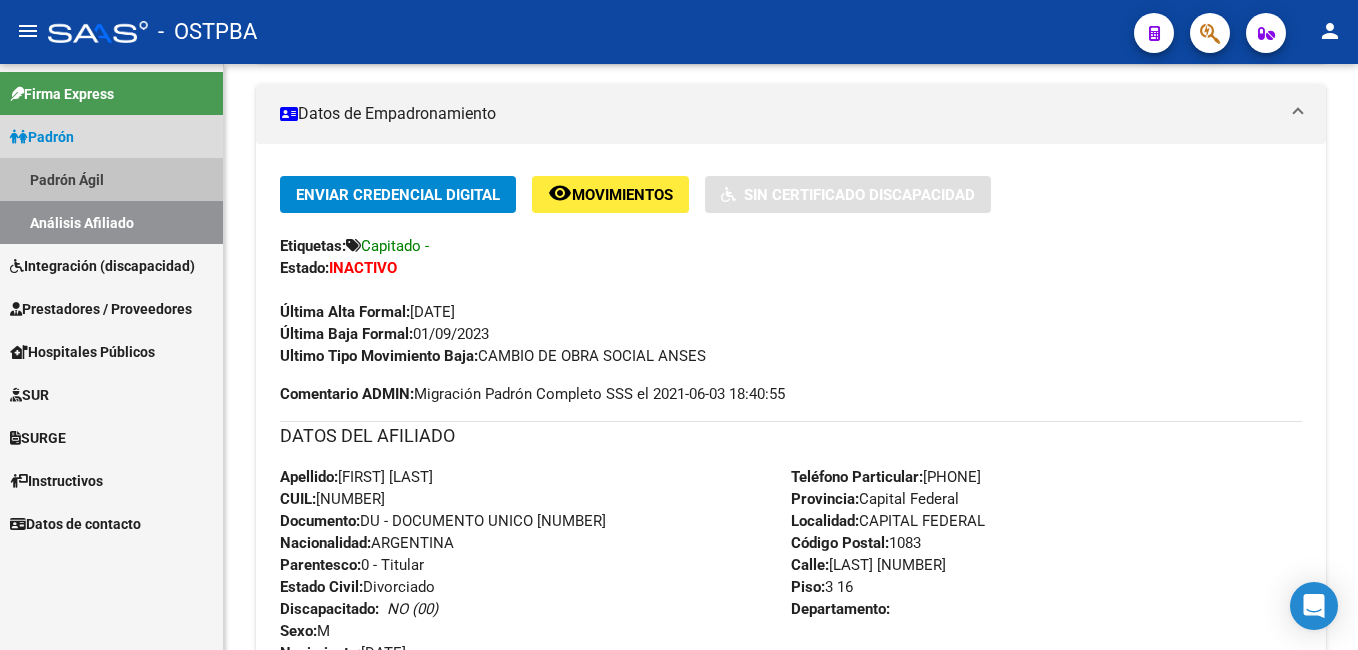 click on "Padrón Ágil" at bounding box center [111, 179] 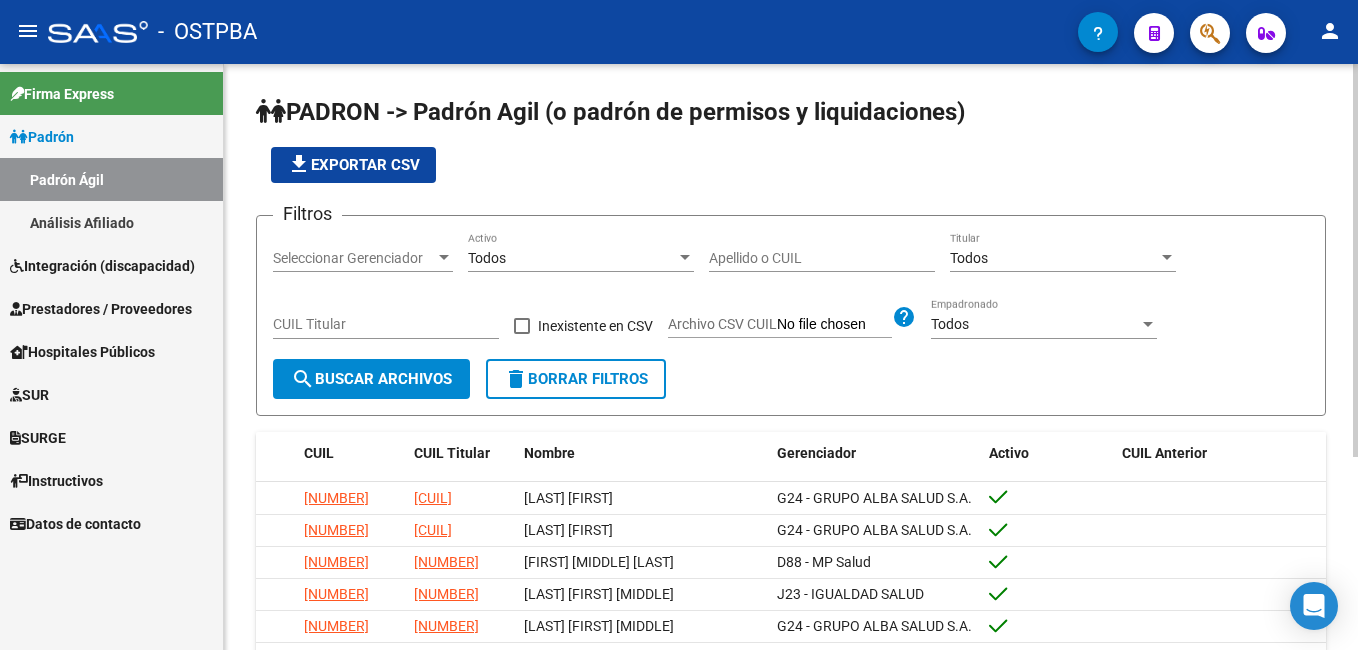 click on "Apellido o CUIL" at bounding box center [822, 258] 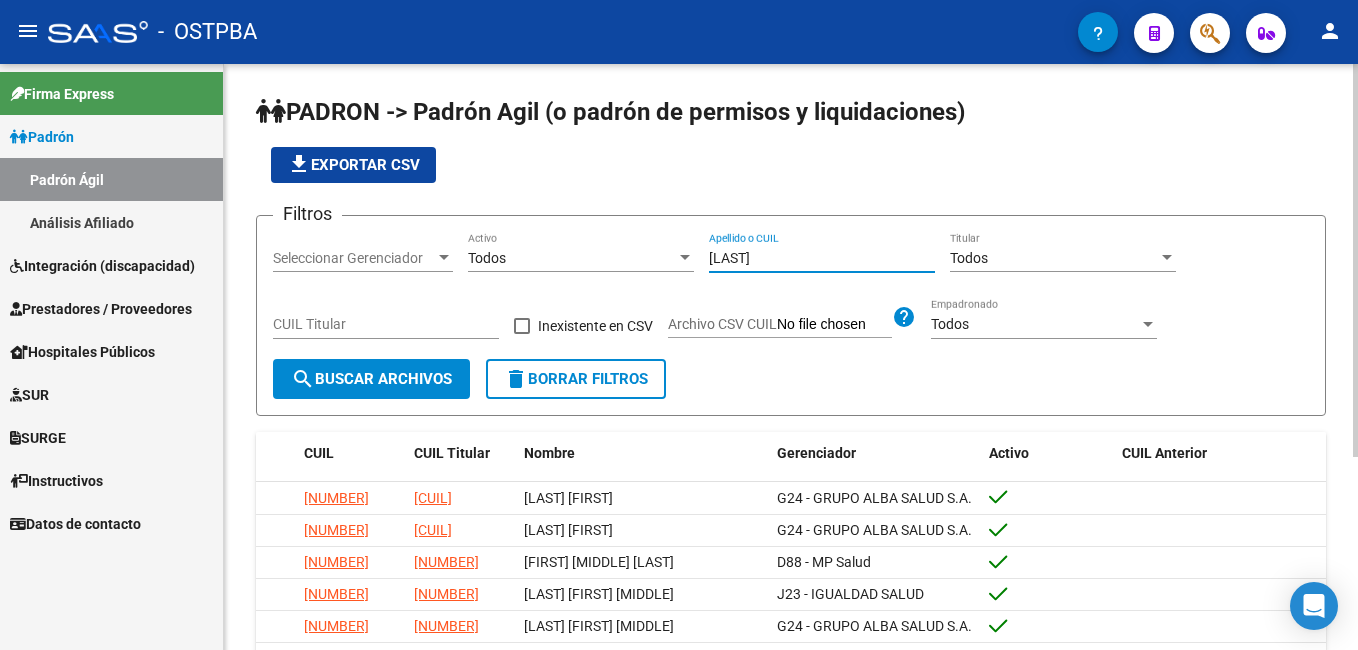 type on "[LAST]" 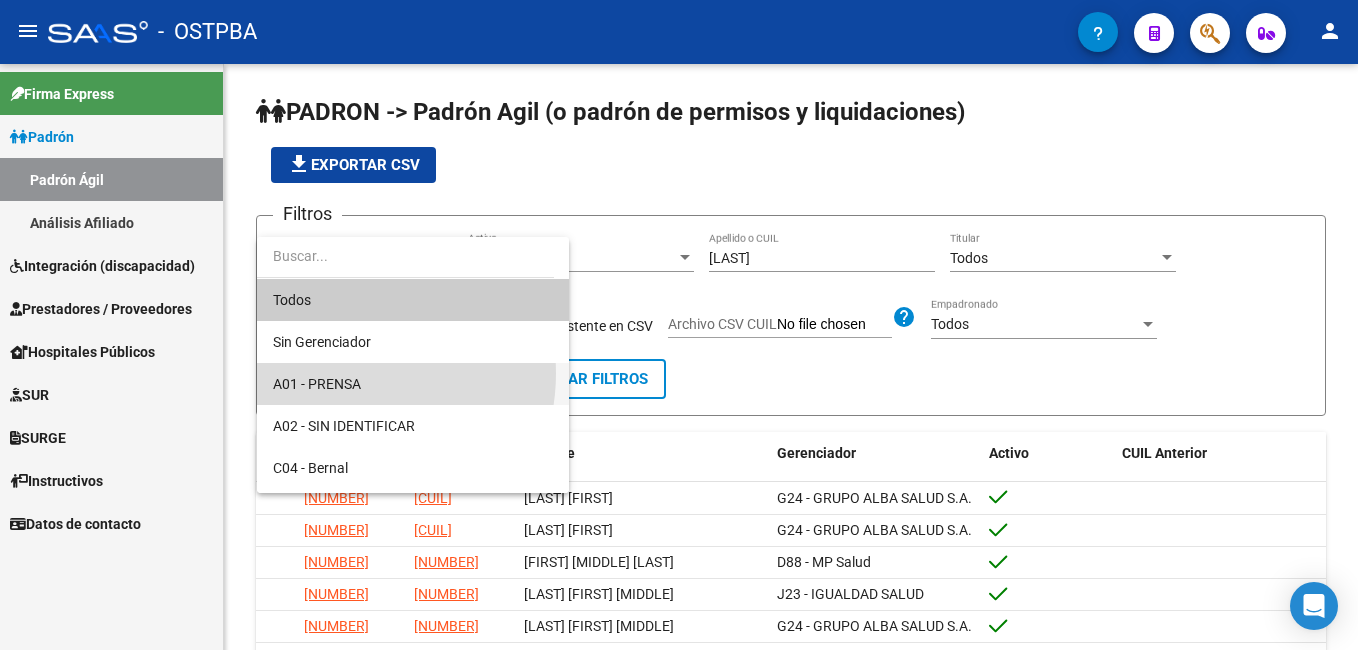 click on "A01 - PRENSA" at bounding box center (413, 384) 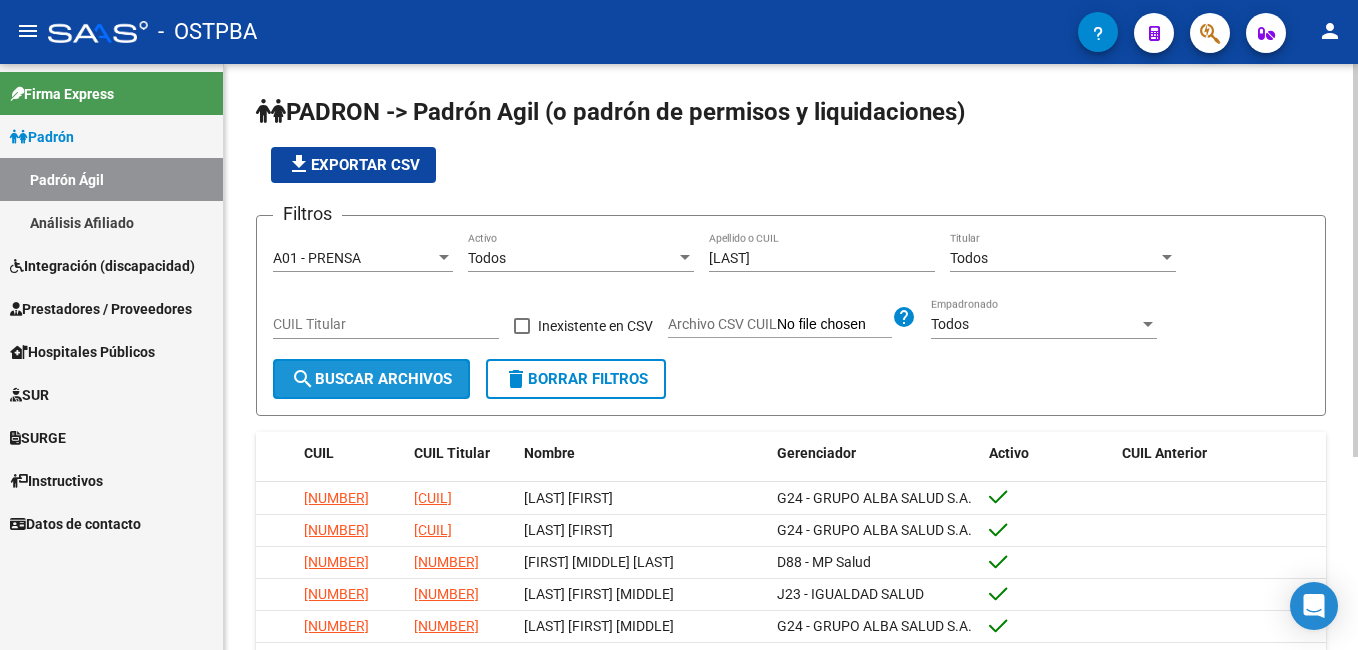 click on "search  Buscar Archivos" 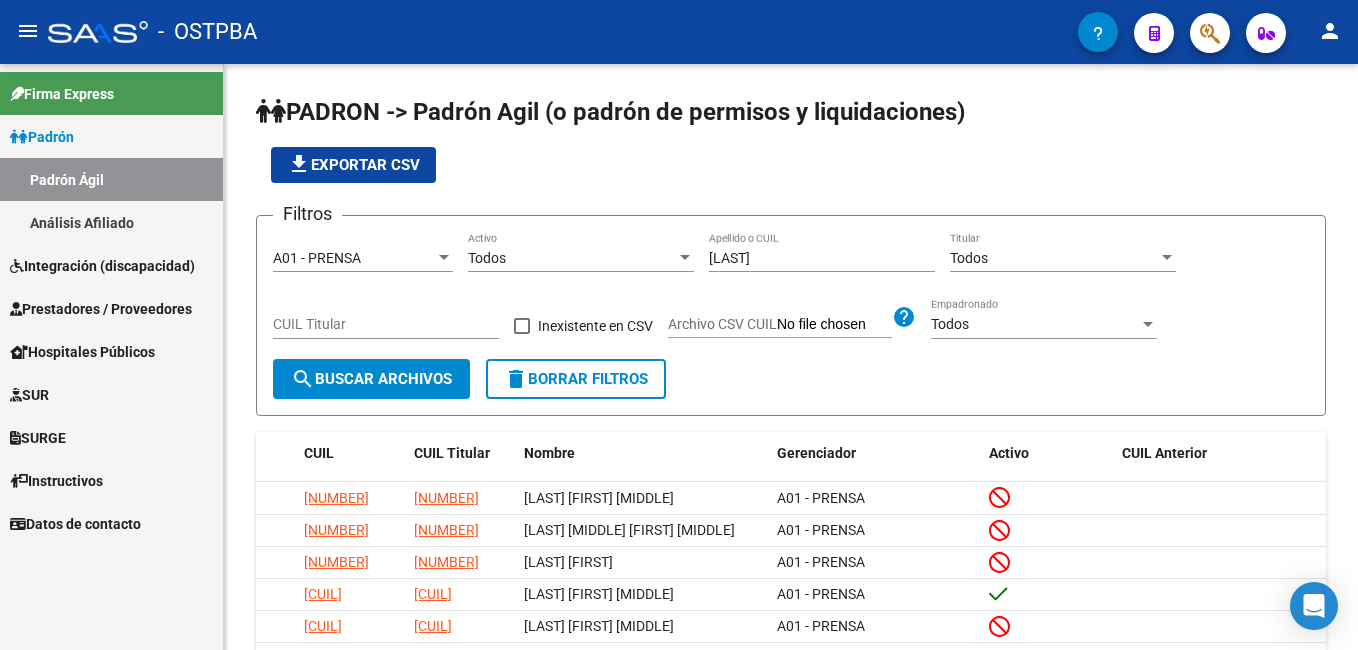 drag, startPoint x: 105, startPoint y: 224, endPoint x: 130, endPoint y: 224, distance: 25 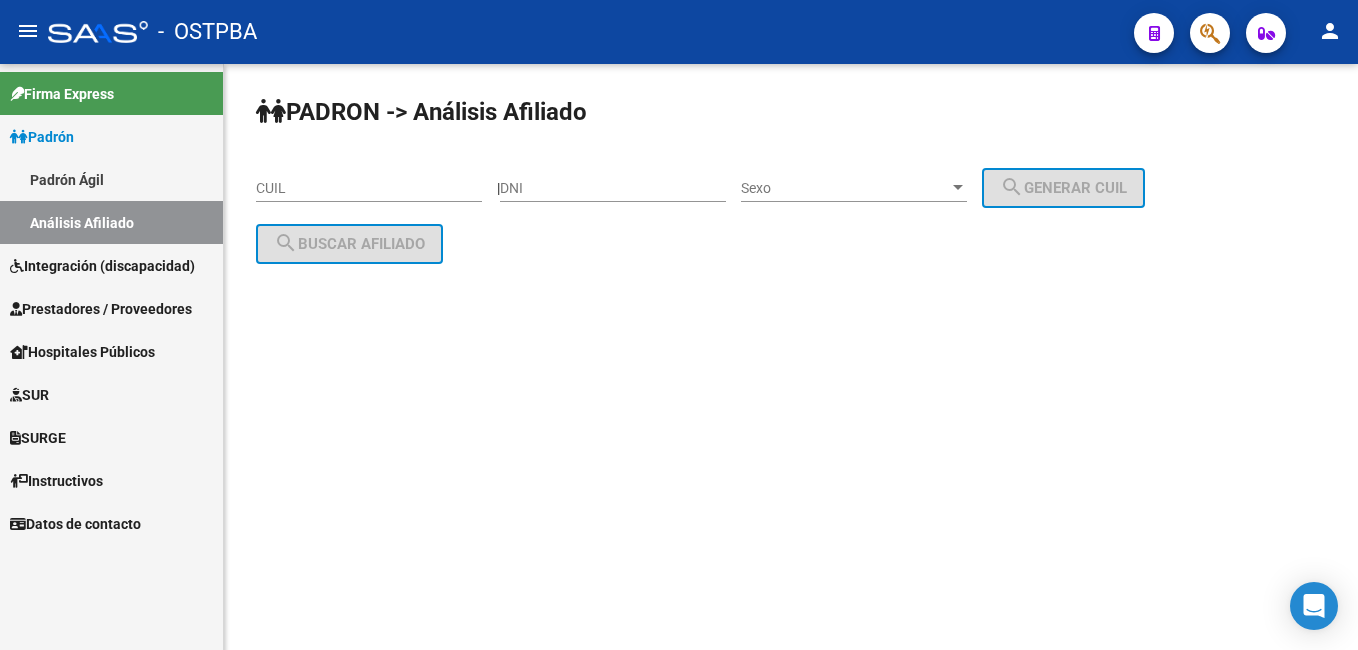 click on "DNI" at bounding box center (613, 188) 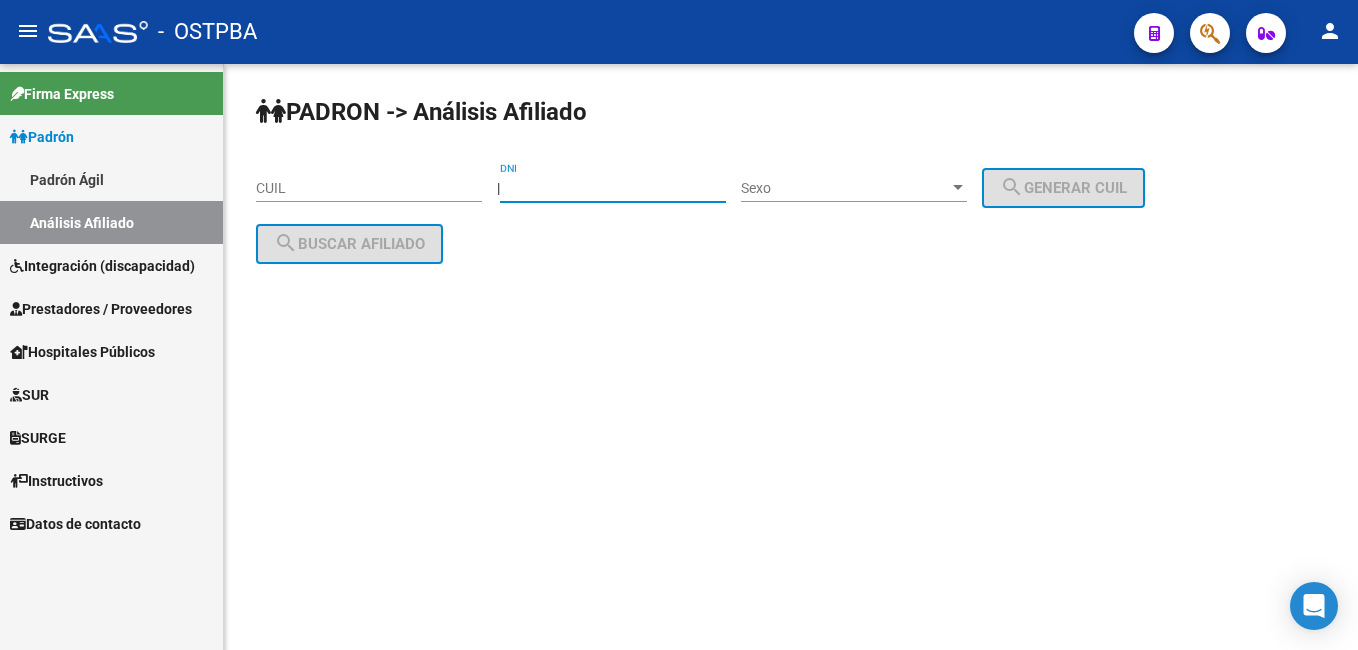 type on "[NUMBER]" 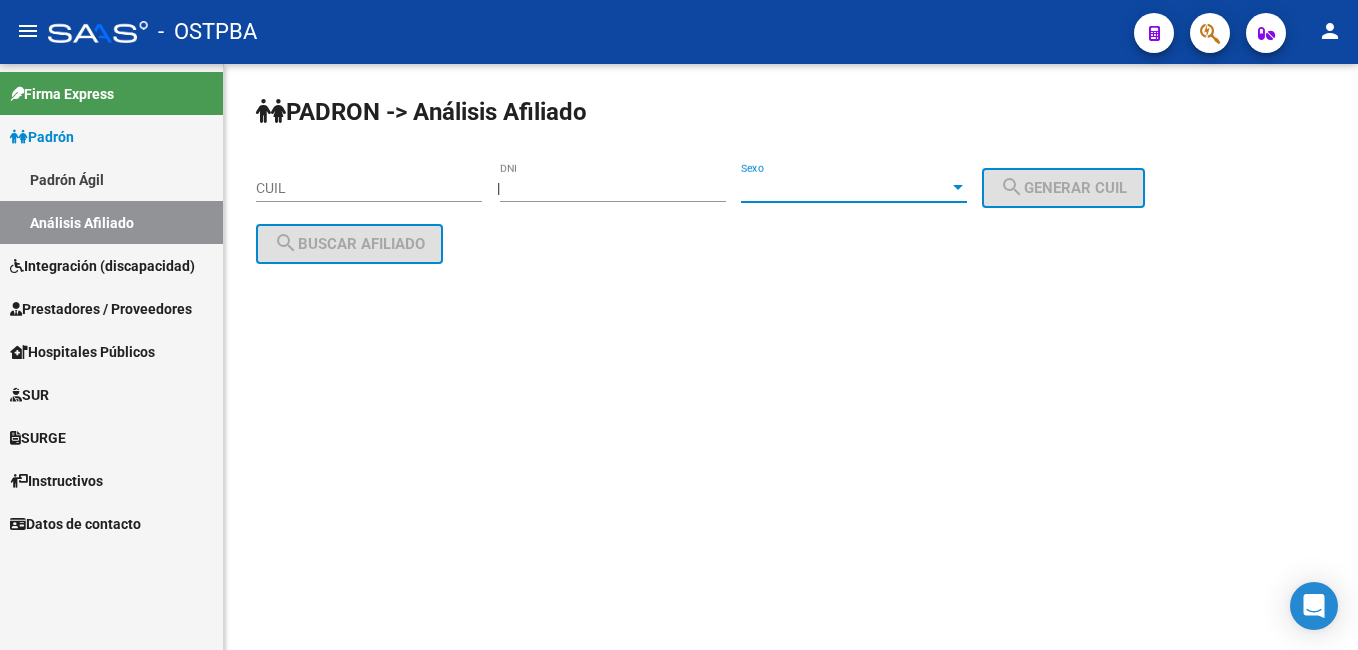 click at bounding box center (958, 187) 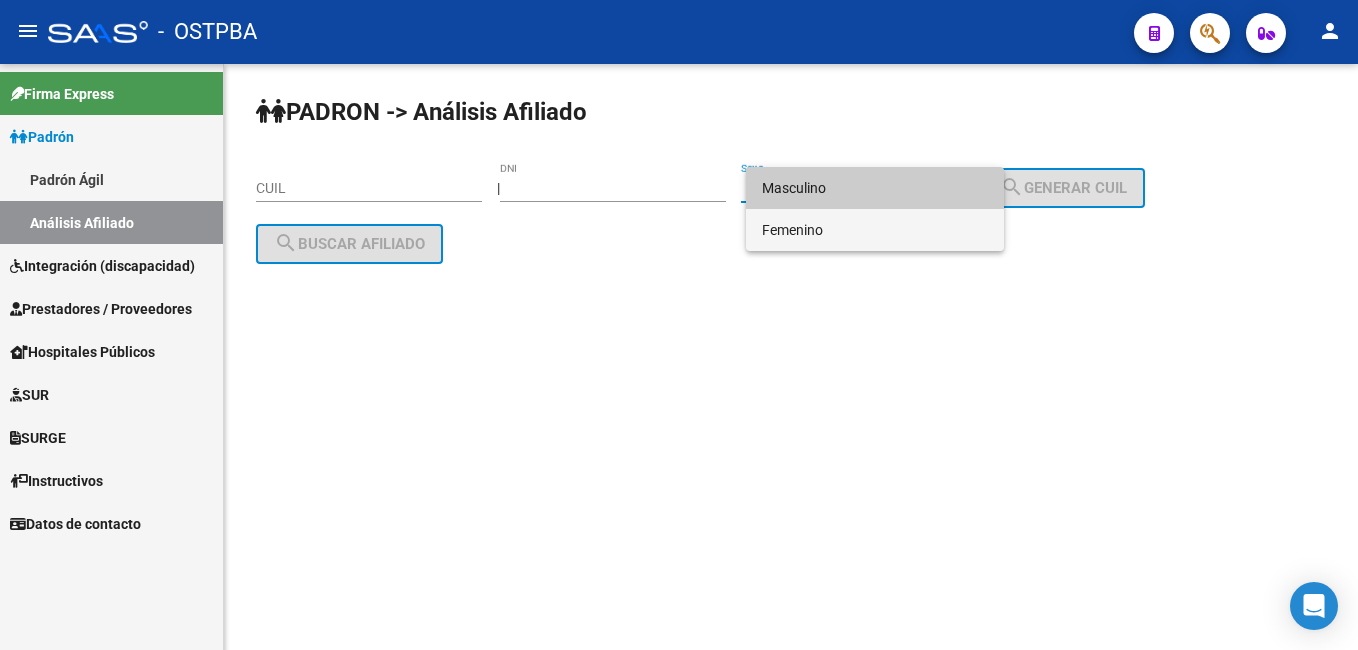 click on "Femenino" at bounding box center [875, 230] 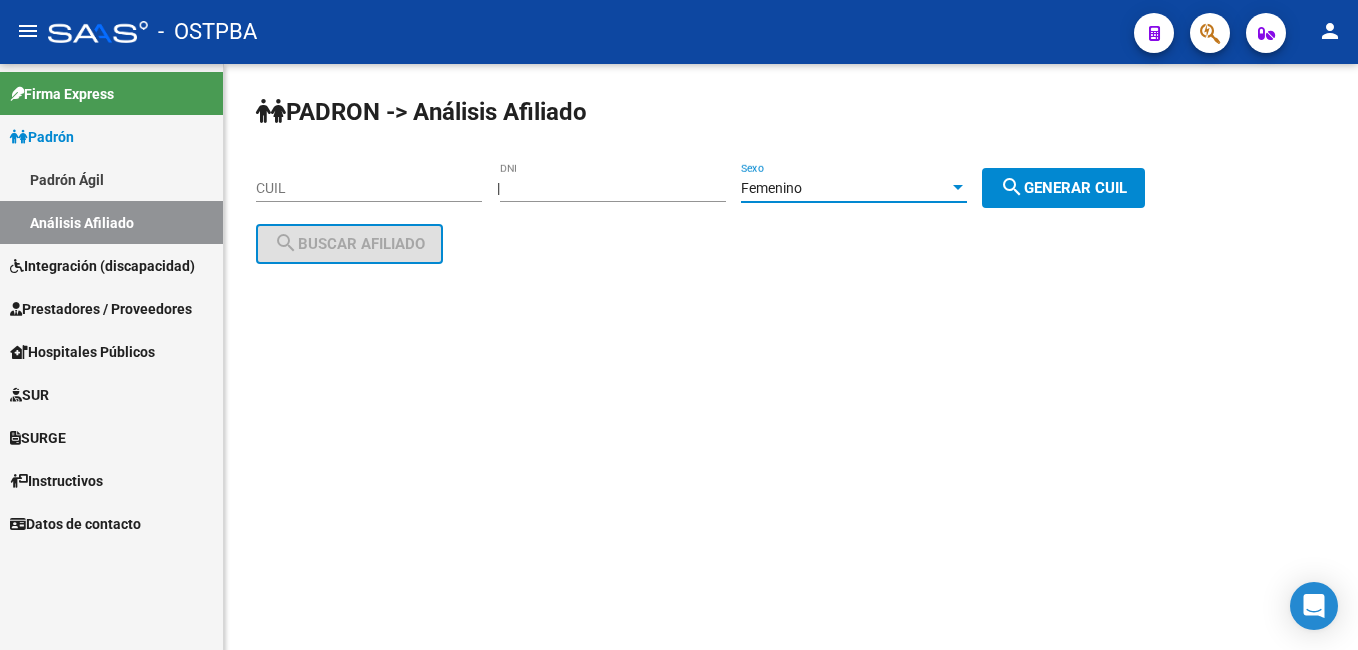 click on "search  Generar CUIL" 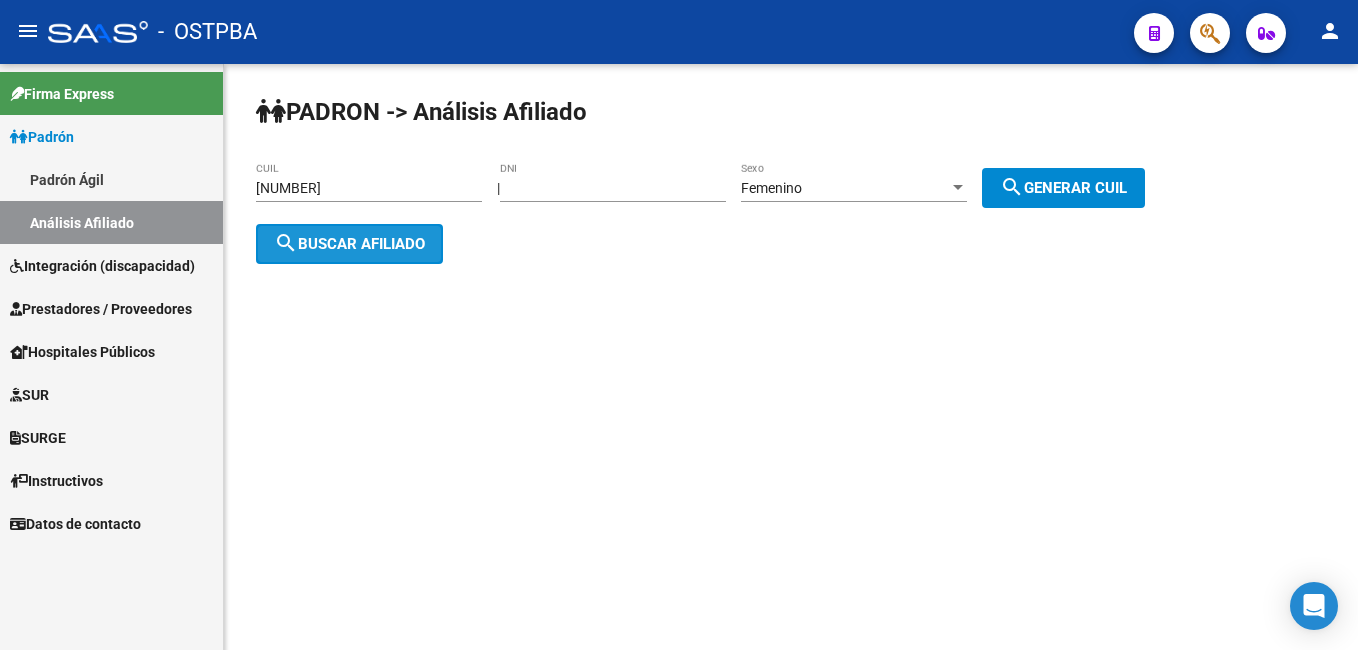 click on "search  Buscar afiliado" 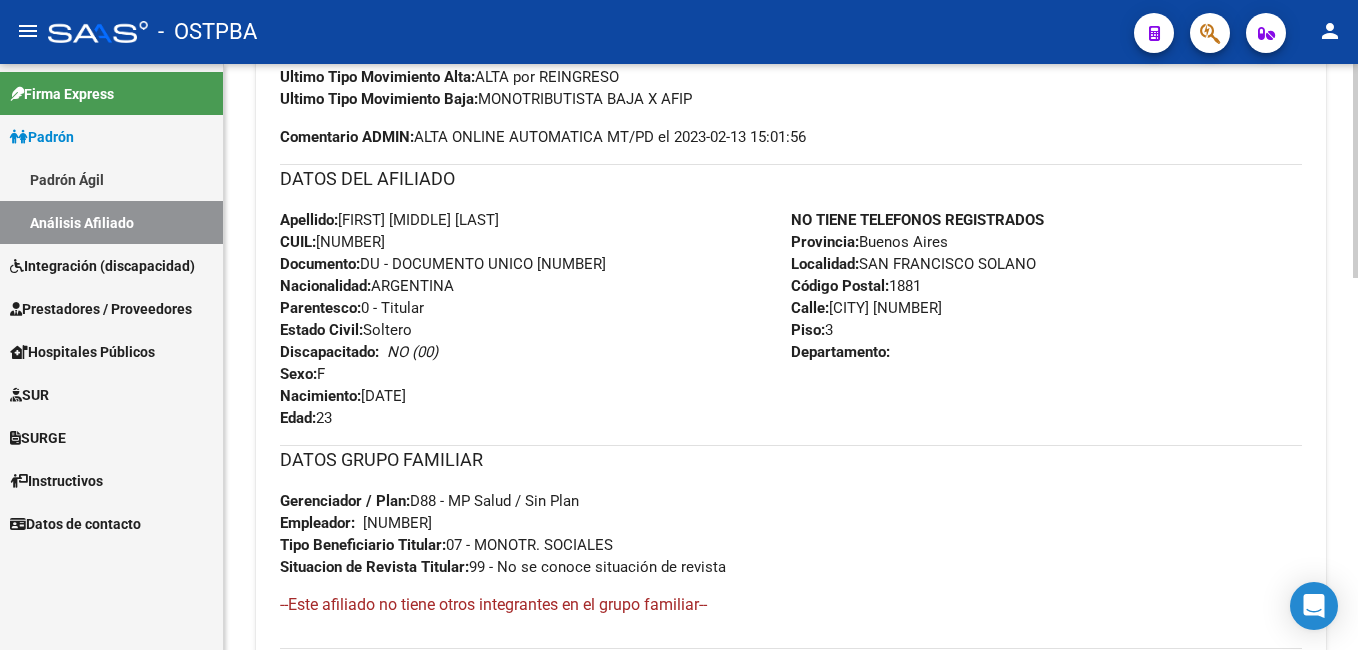 scroll, scrollTop: 700, scrollLeft: 0, axis: vertical 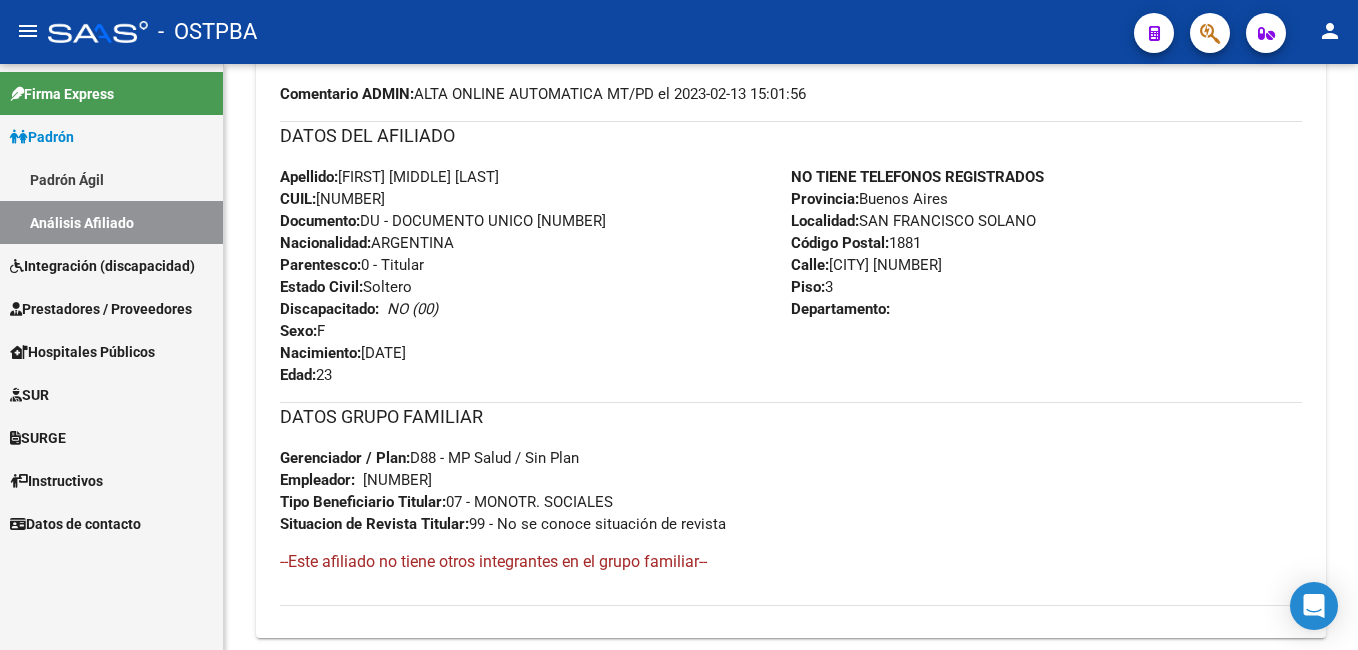 click on "Padrón Ágil" at bounding box center [111, 179] 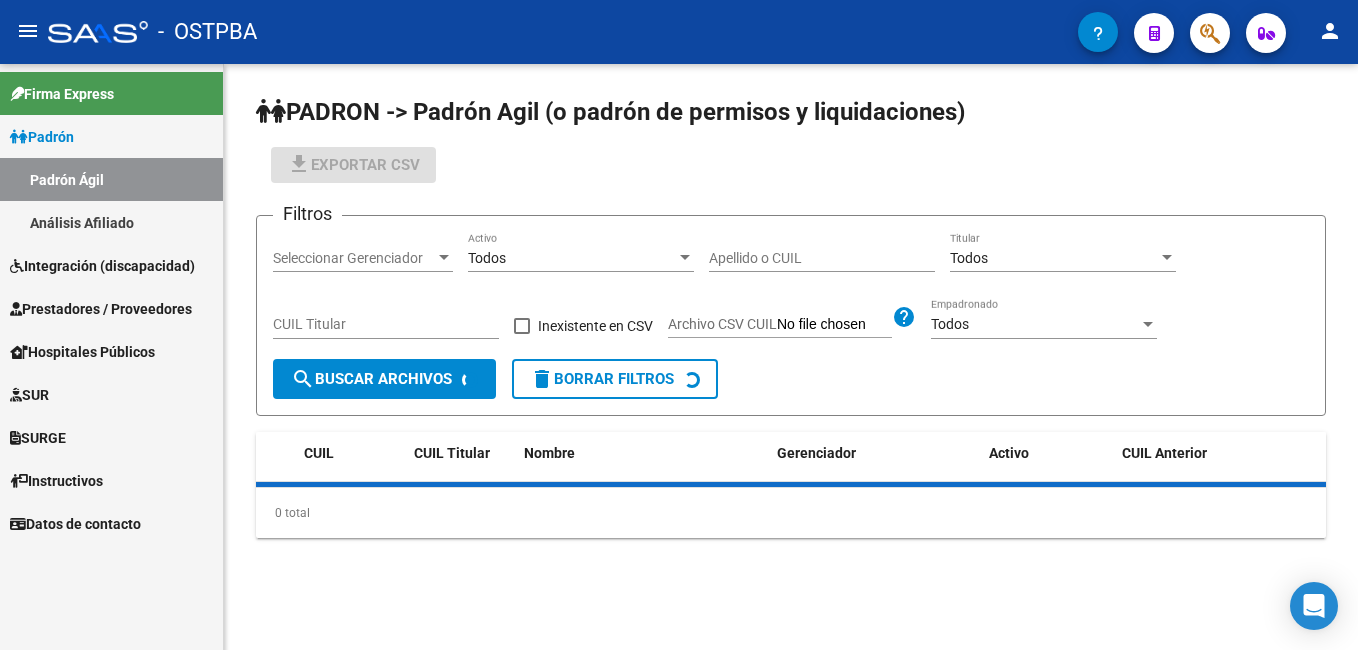 scroll, scrollTop: 0, scrollLeft: 0, axis: both 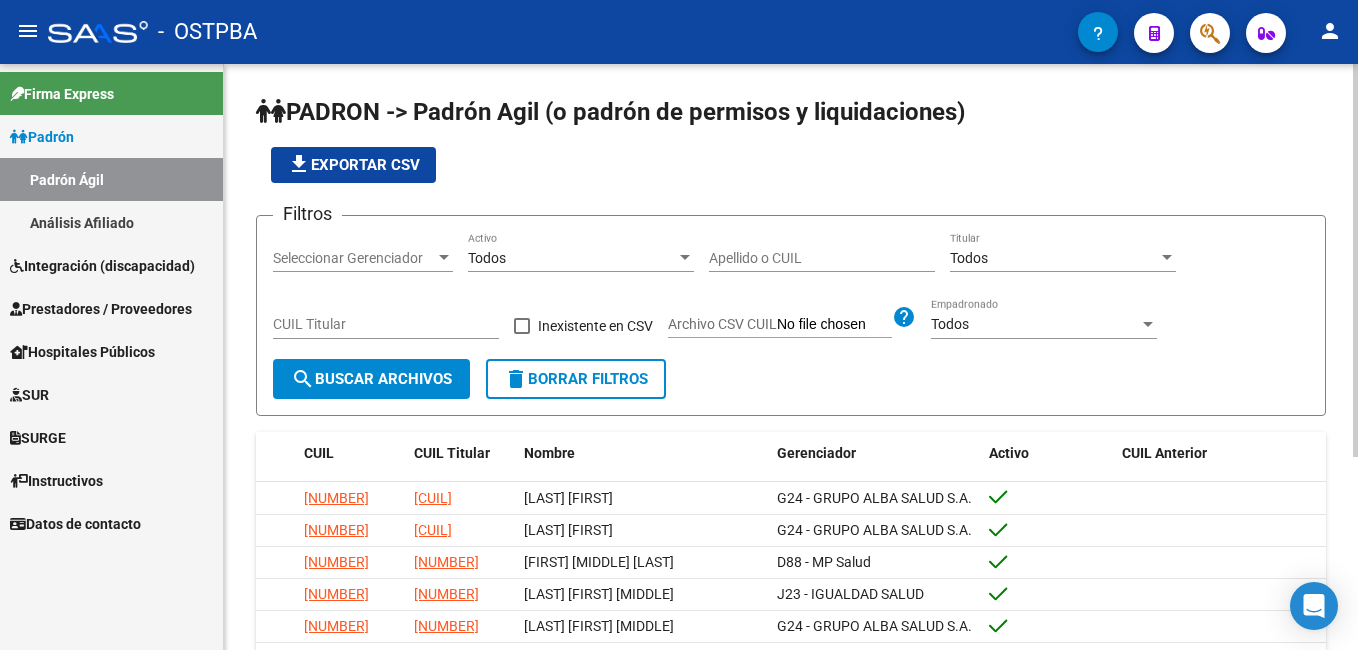 click on "Apellido o CUIL" at bounding box center [822, 258] 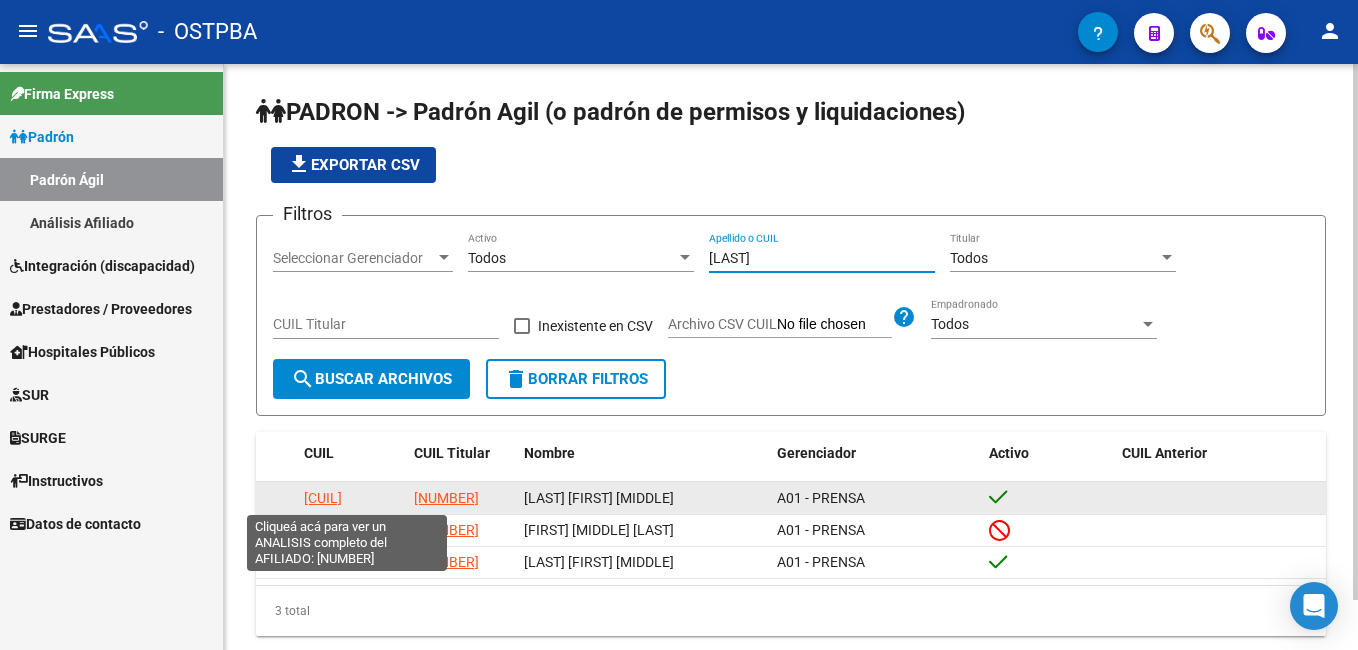 type on "[LAST]" 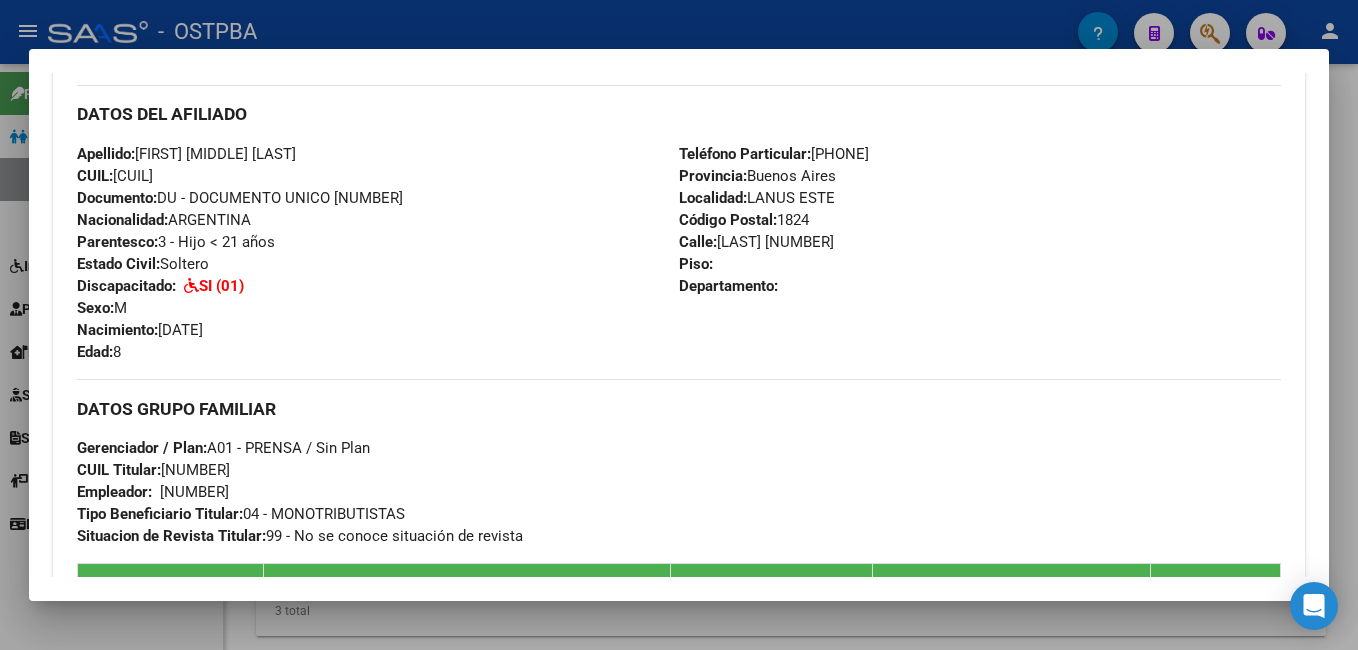 scroll, scrollTop: 700, scrollLeft: 0, axis: vertical 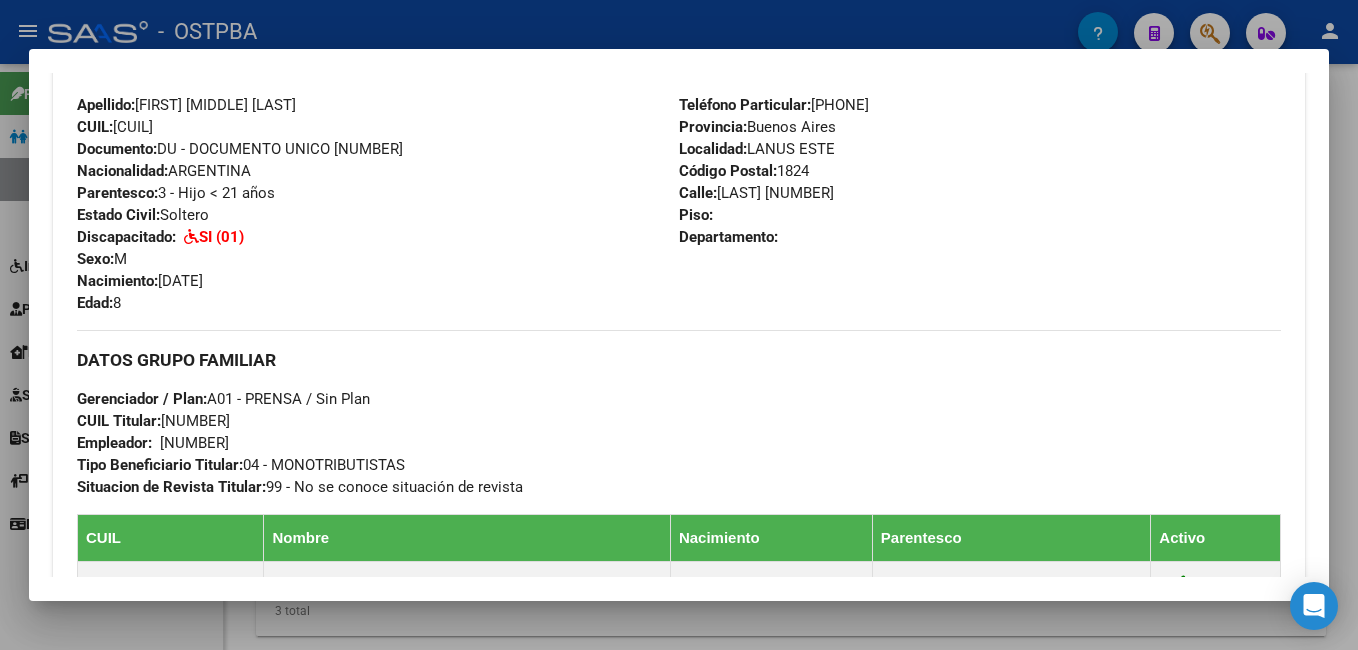 click at bounding box center [679, 325] 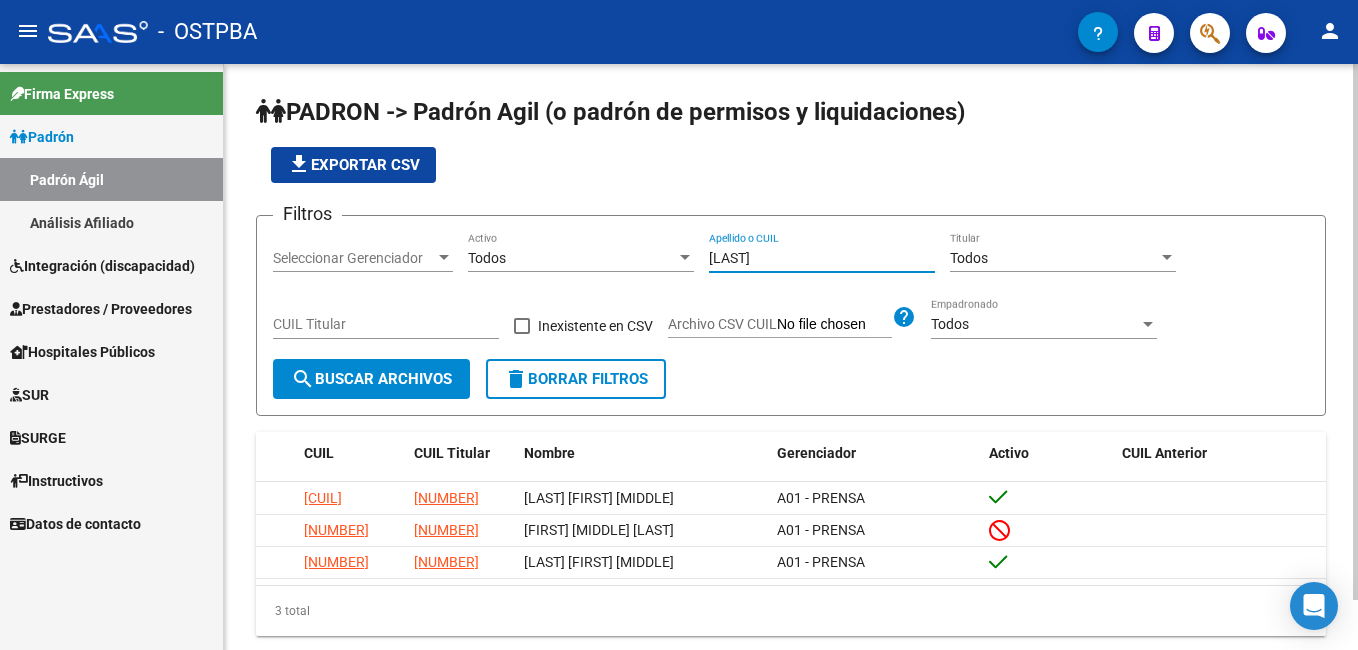 drag, startPoint x: 776, startPoint y: 263, endPoint x: 696, endPoint y: 255, distance: 80.399 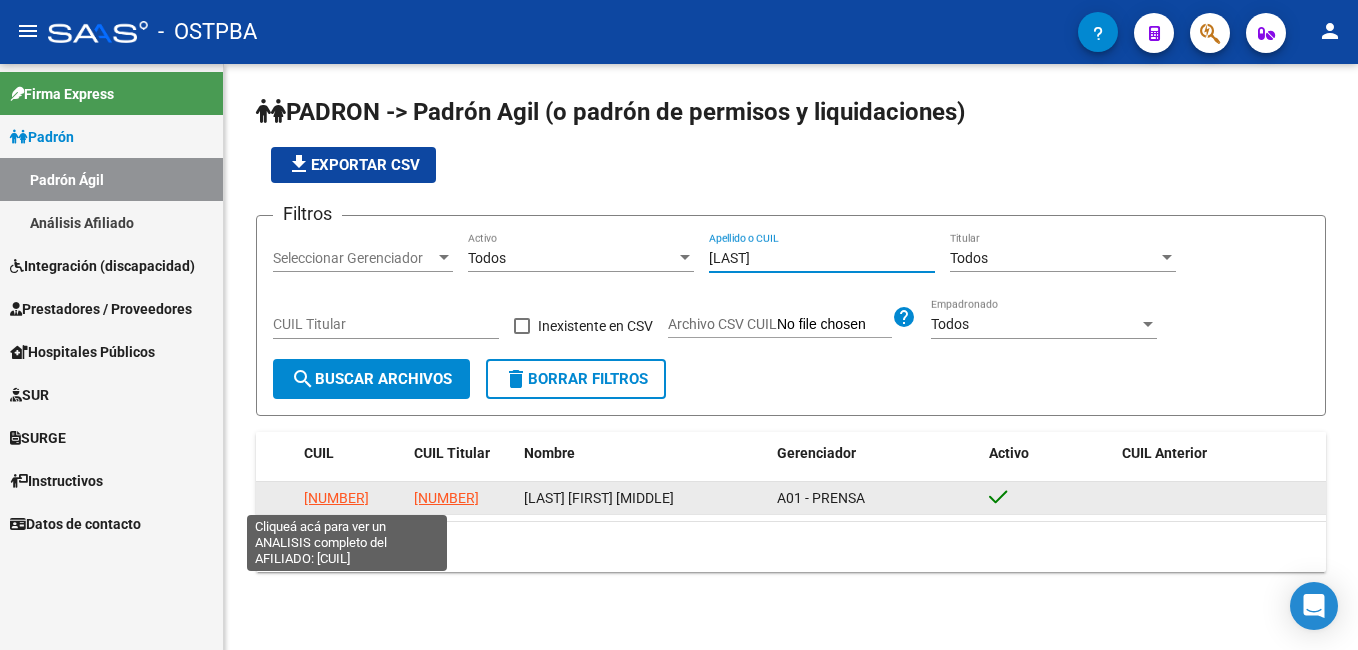 type on "[LAST]" 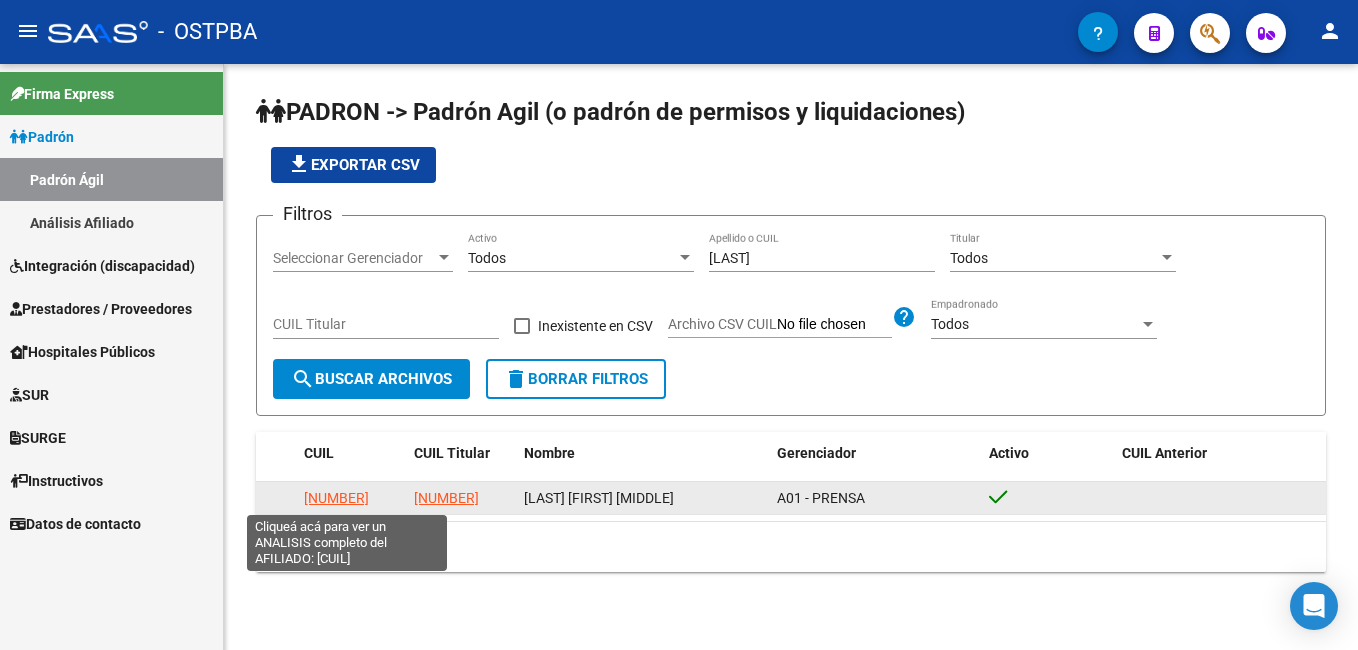 click on "[NUMBER]" 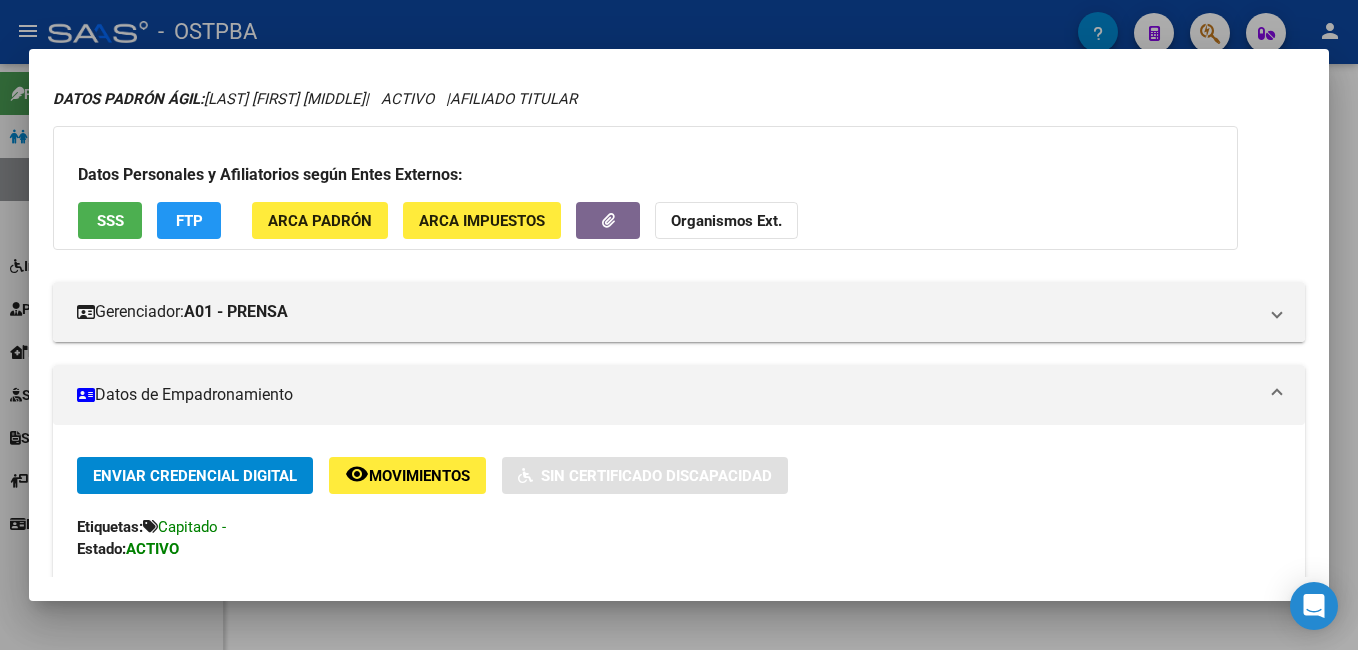 scroll, scrollTop: 0, scrollLeft: 0, axis: both 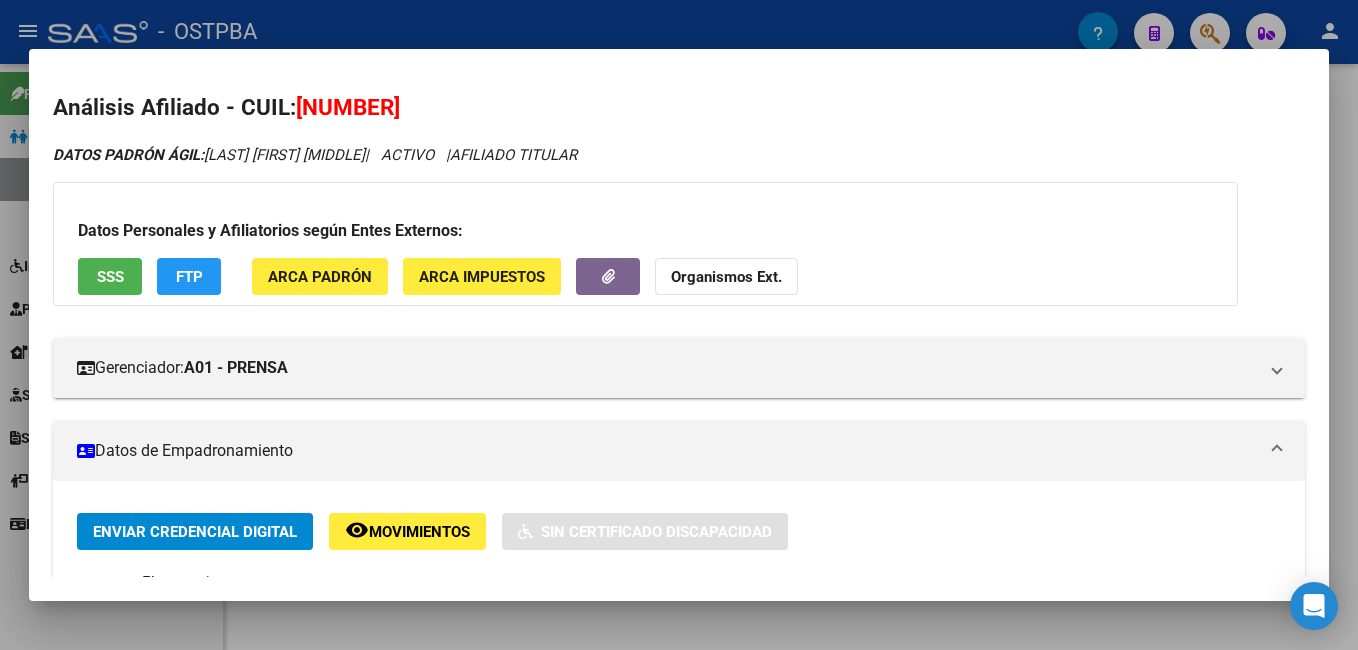 click at bounding box center (679, 325) 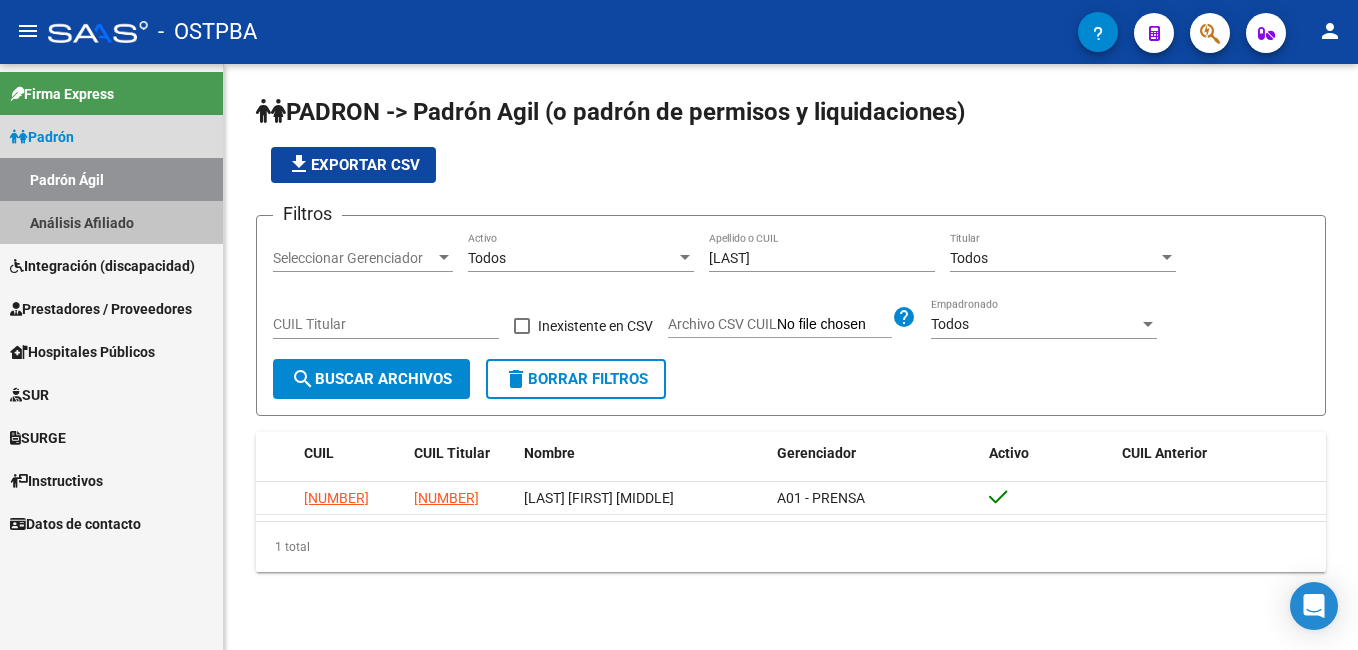 click on "Análisis Afiliado" at bounding box center (111, 222) 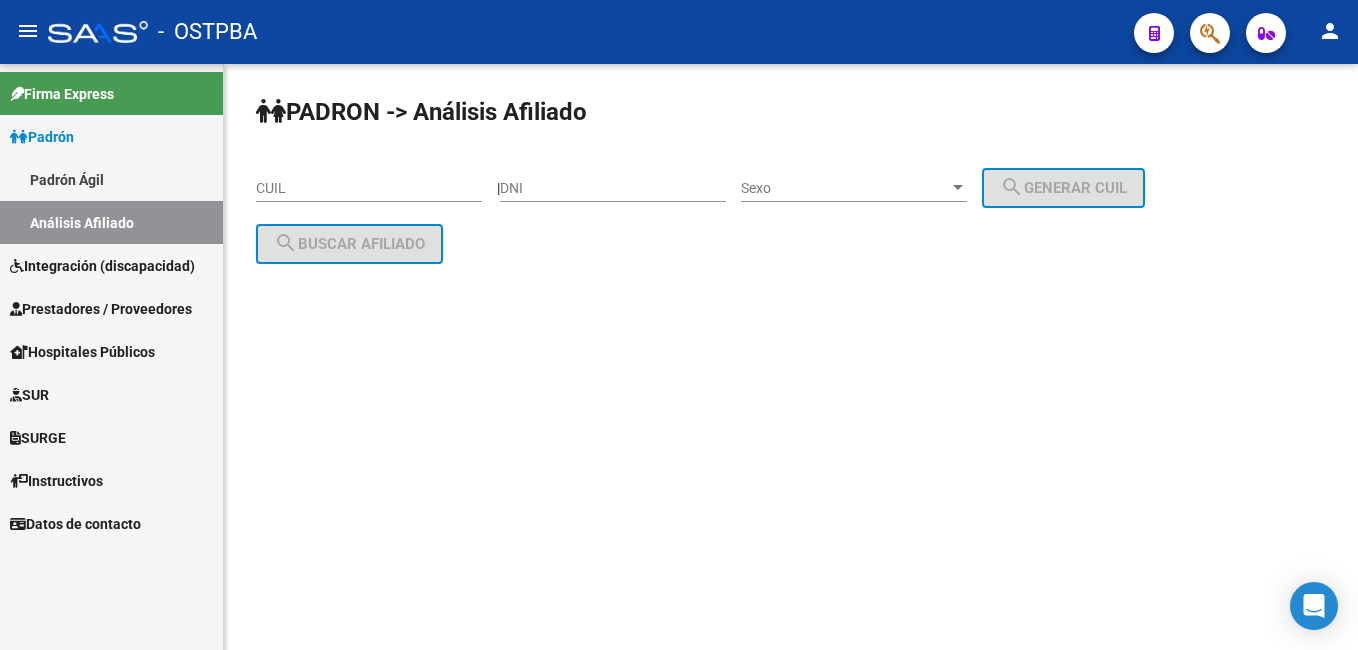 click on "CUIL" at bounding box center [369, 188] 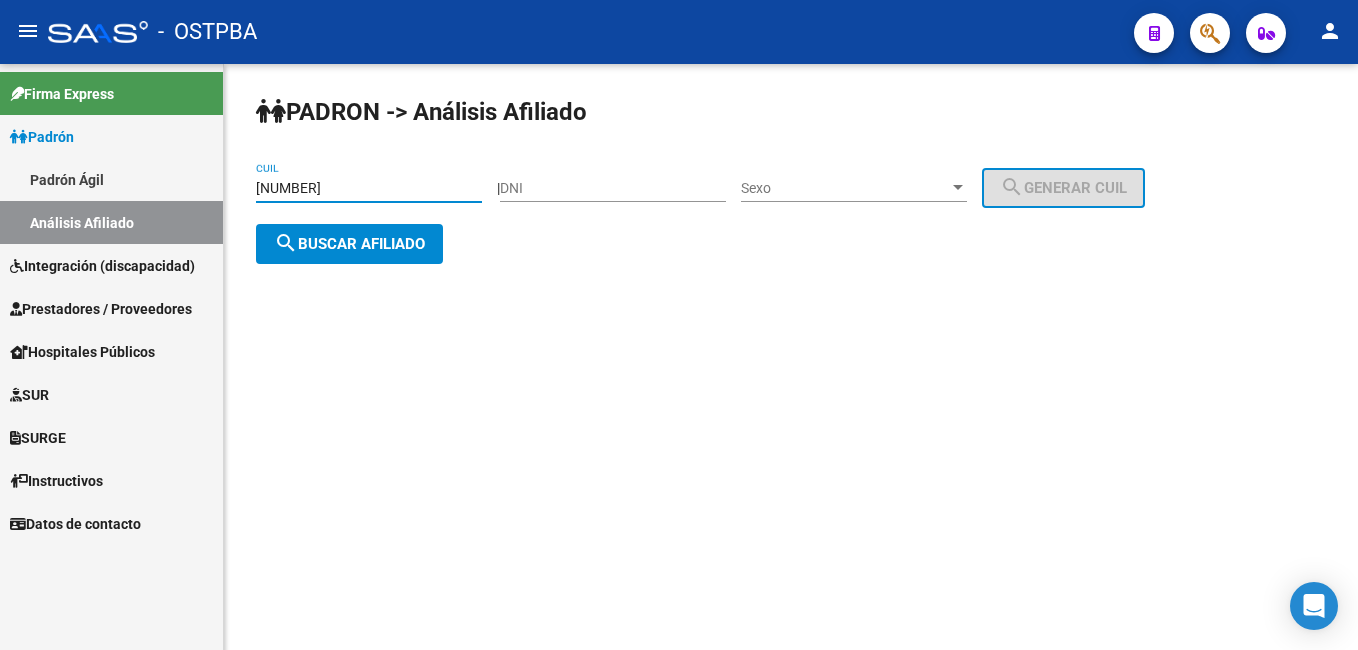 type on "[NUMBER]" 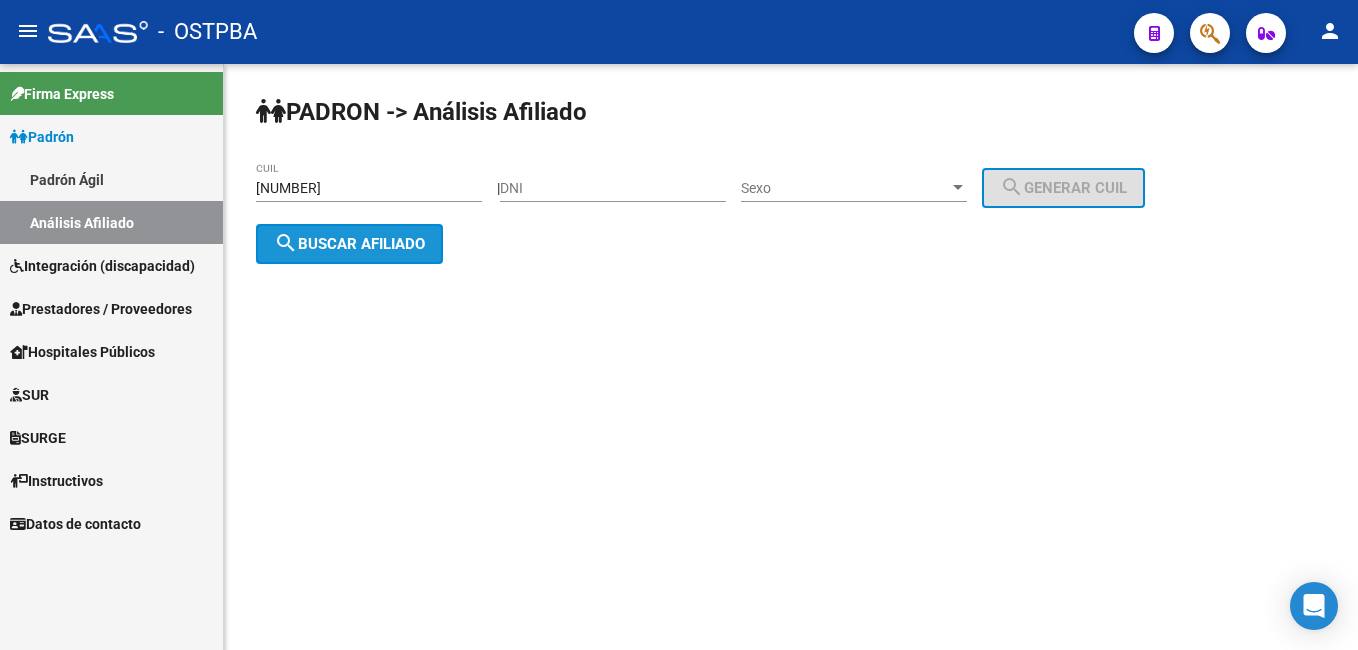 click on "search  Buscar afiliado" 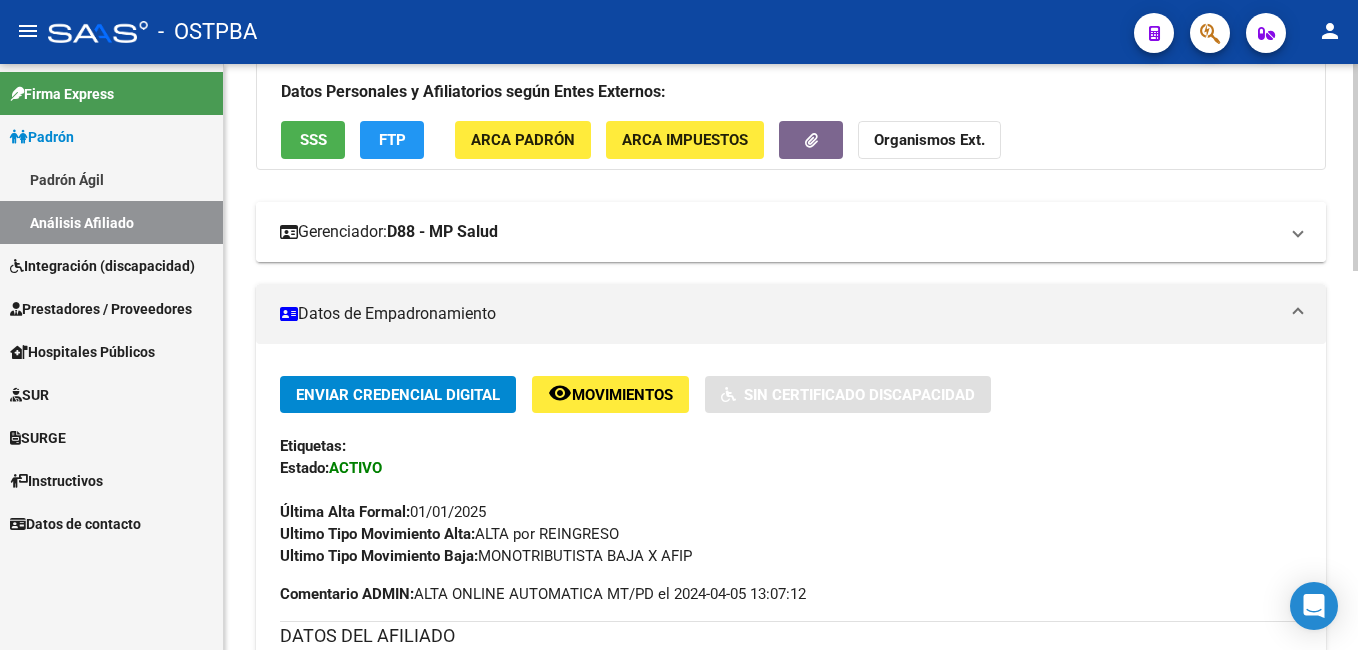 scroll, scrollTop: 0, scrollLeft: 0, axis: both 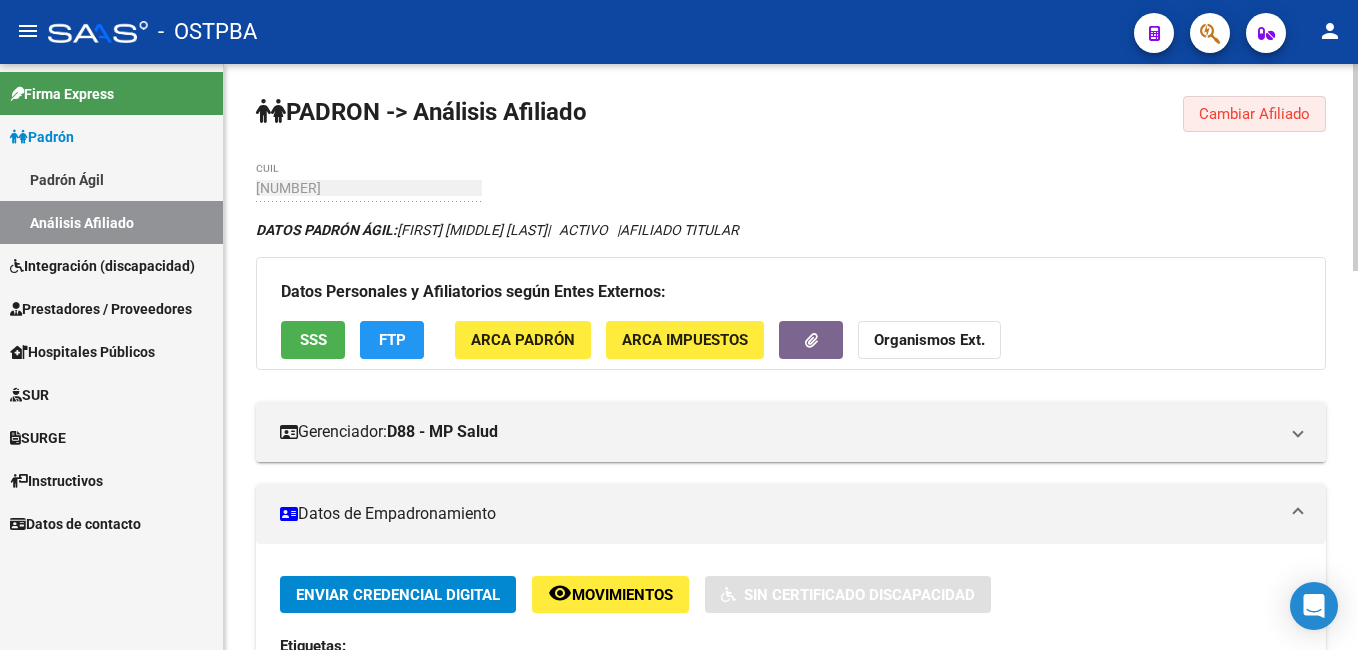 click on "Cambiar Afiliado" 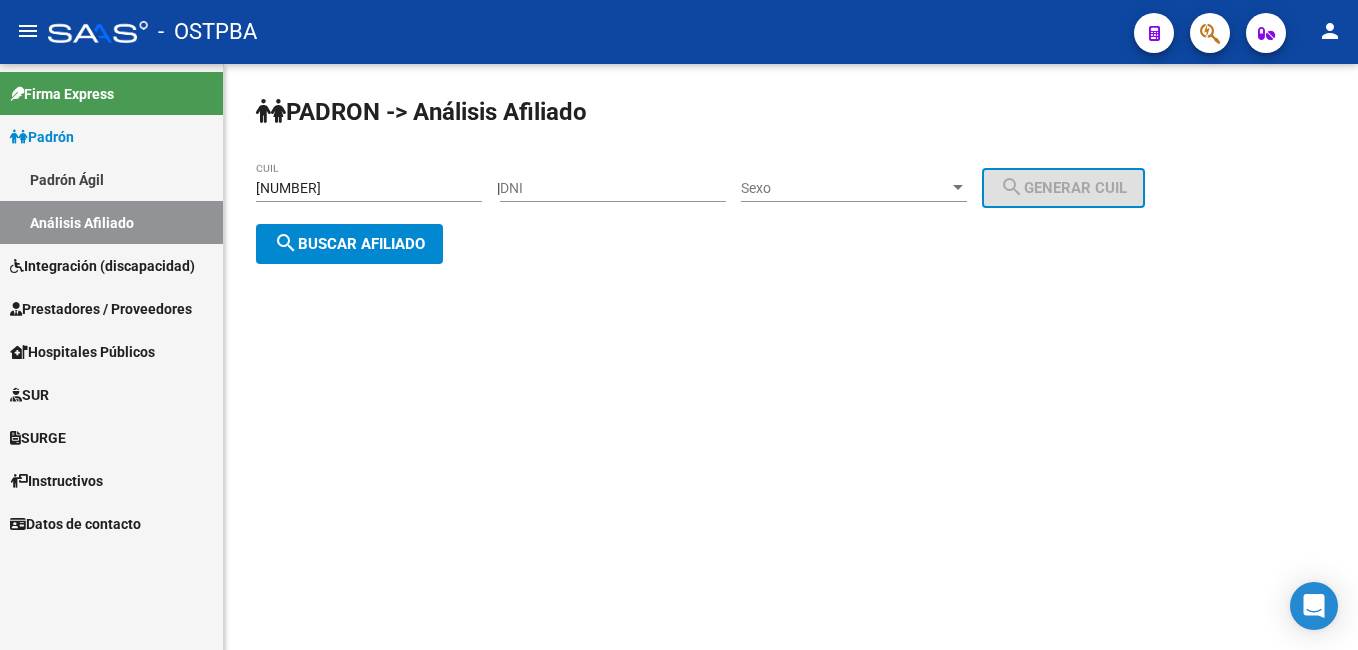 click on "DNI" at bounding box center (613, 188) 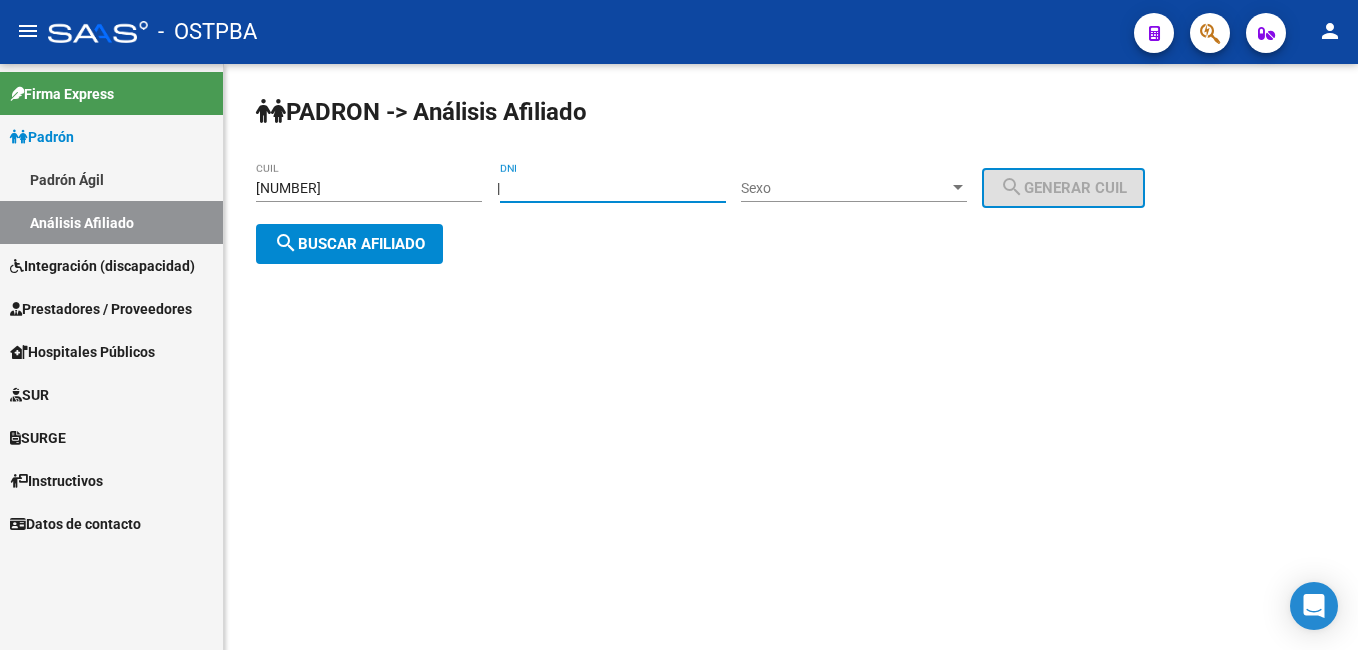 type on "[NUMBER]" 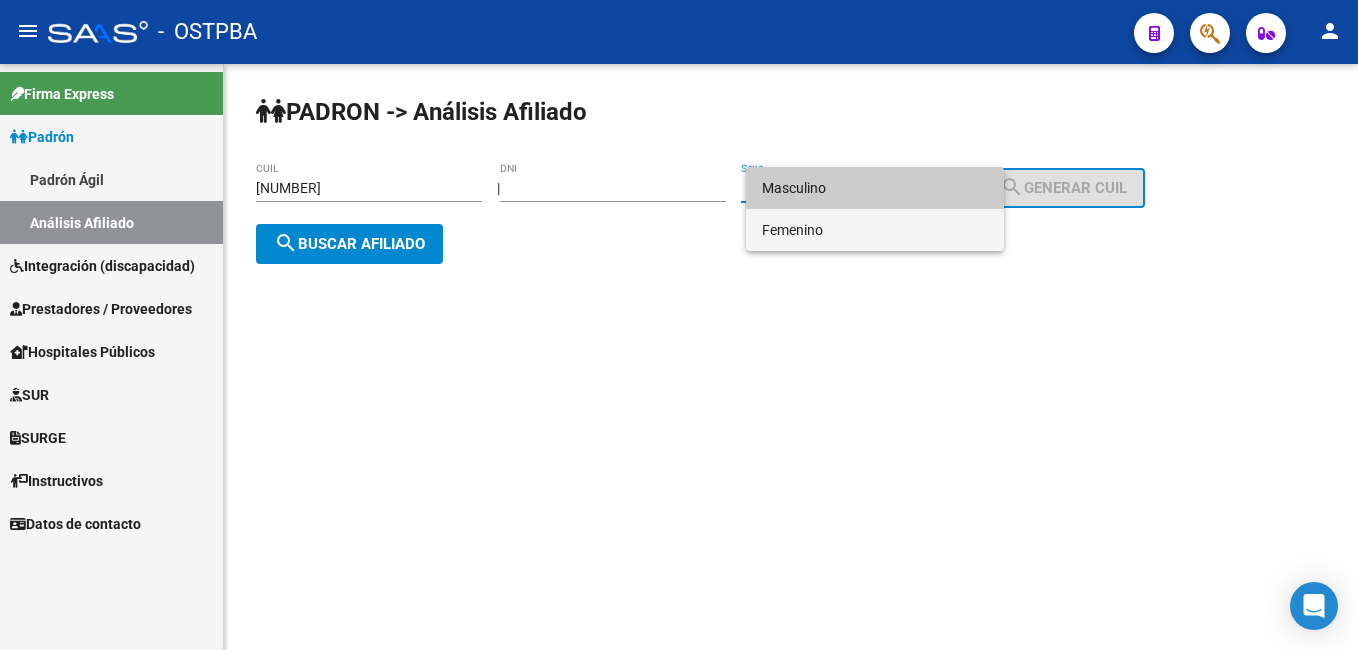 click on "Femenino" at bounding box center (875, 230) 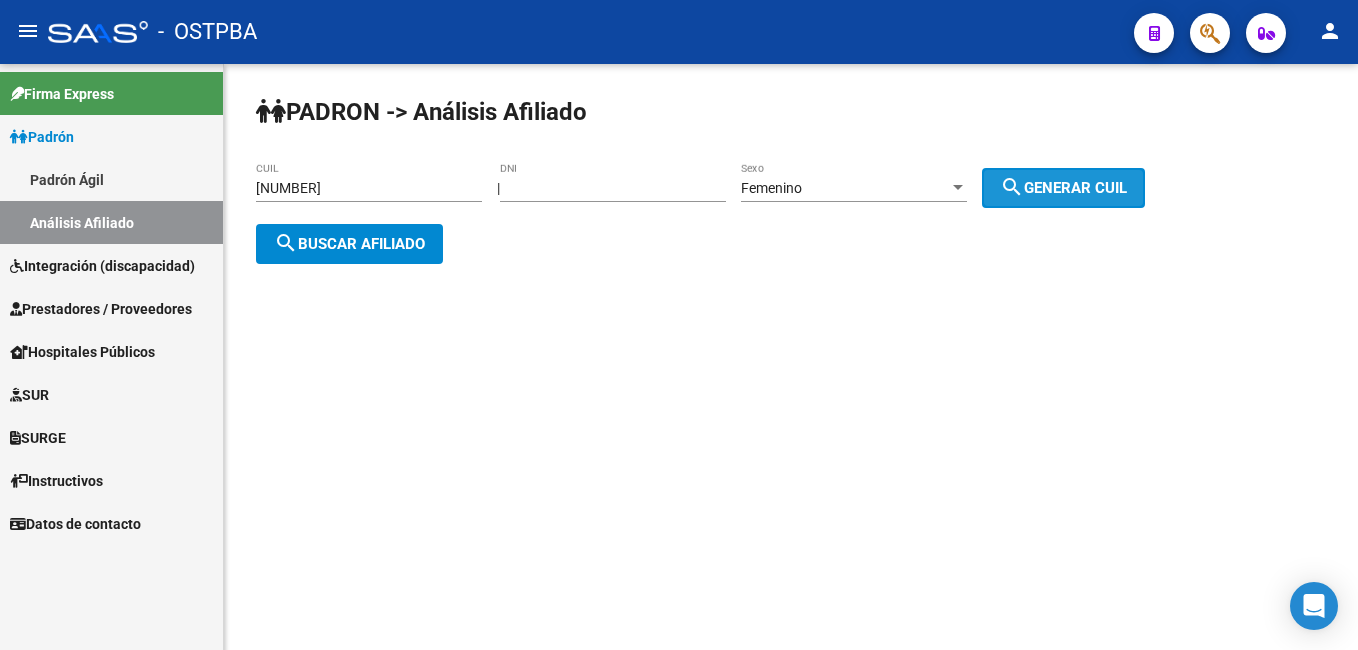 click on "search  Generar CUIL" 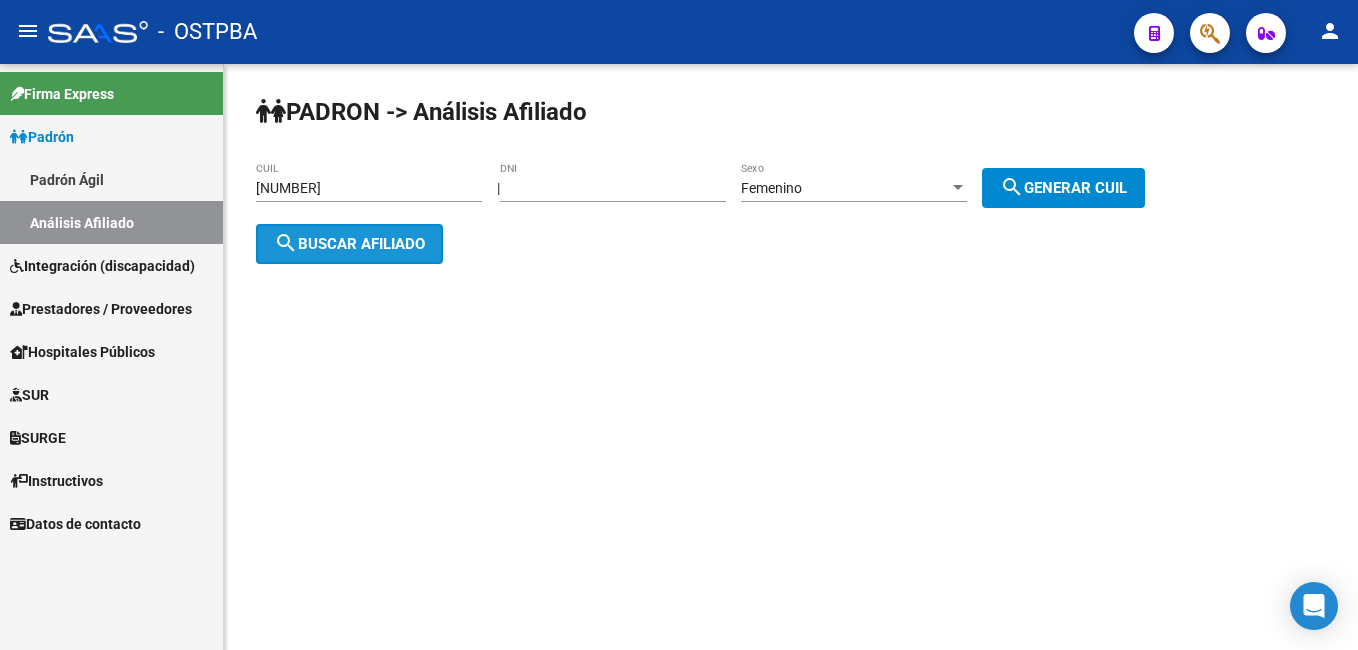 click on "search  Buscar afiliado" 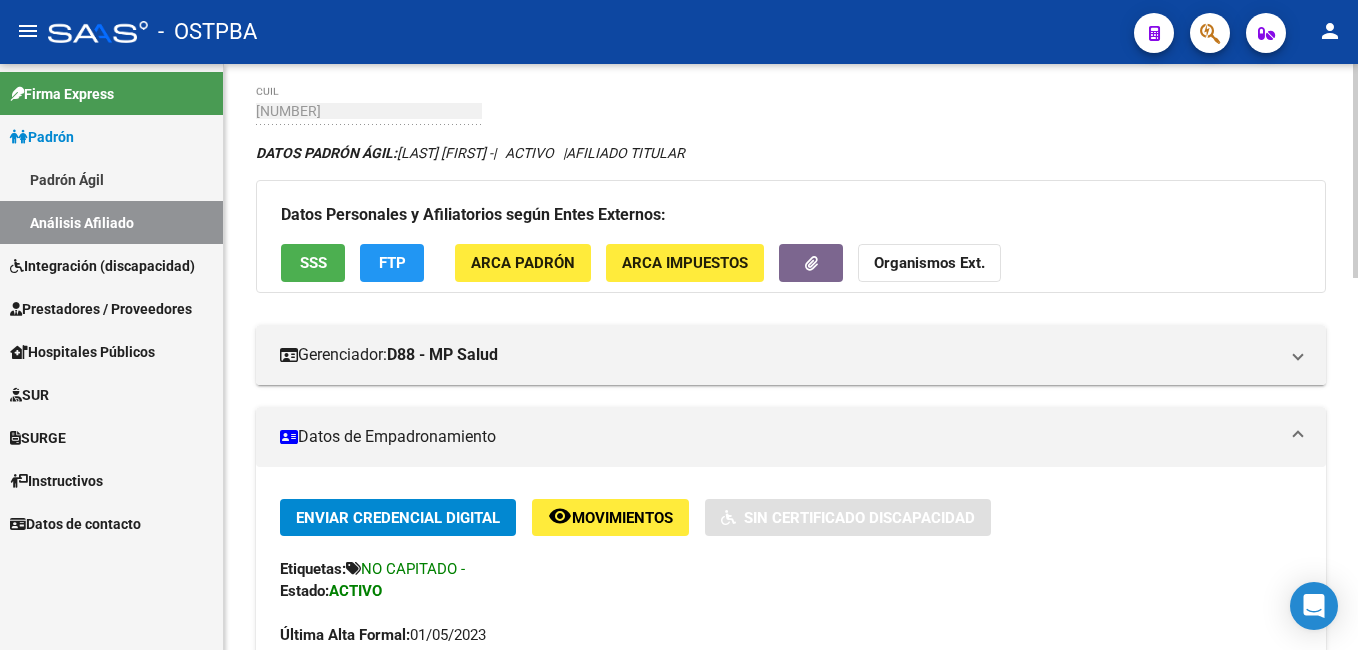 scroll, scrollTop: 0, scrollLeft: 0, axis: both 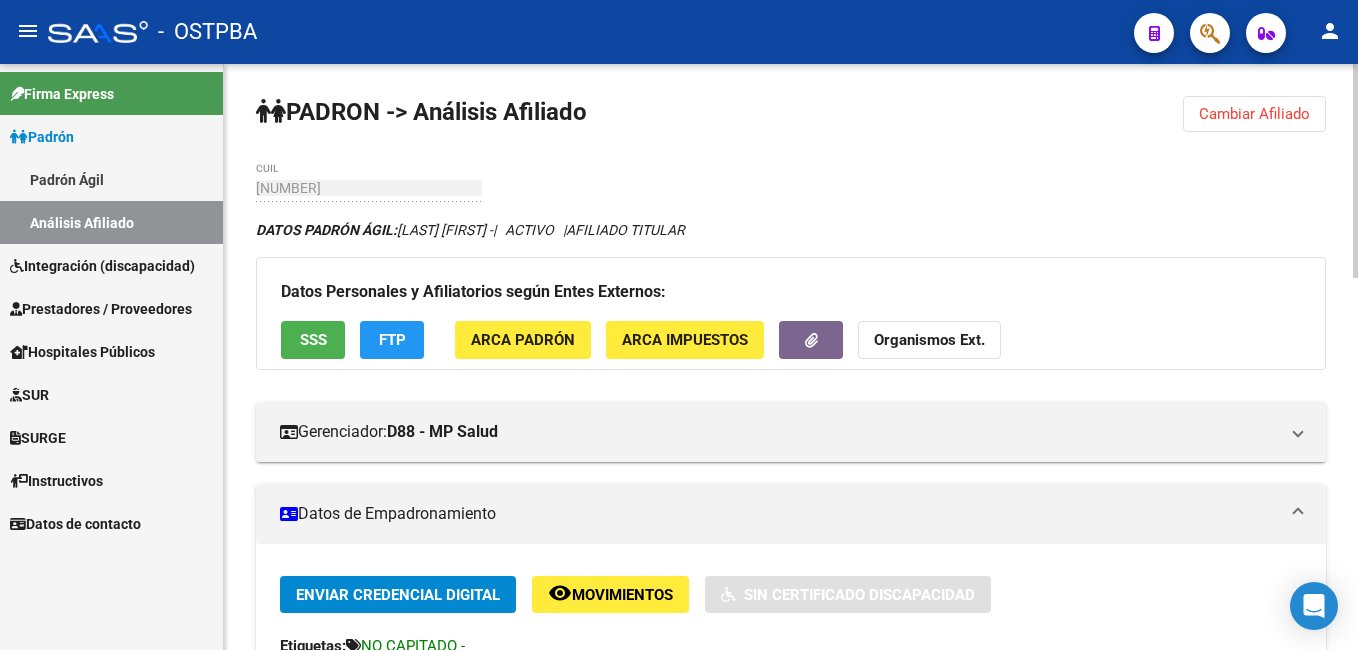 click on "menu -   OSTPBA  person    Firma Express     Padrón Padrón Ágil Análisis Afiliado    Integración (discapacidad) Certificado Discapacidad    Prestadores / Proveedores Facturas - Listado/Carga Facturas - Documentación Auditorías - Listado Auditorías - Comentarios Auditorías - Cambios Área    Hospitales Públicos SSS - Censo Hospitalario SSS - Preliquidación Notificaciones Internación Débitos Autogestión (viejo)    SUR Expedientes Internos    SURGE Solicitudes - Todas Detracciones Solicitudes Pagadas Solicitudes Aceptadas Rechazos Totales Rechazos Parciales Solicitudes Pendientes Borradores    Instructivos    Datos de contacto  PADRON -> Análisis Afiliado  Cambiar Afiliado
[NUMBER] CUIL DATOS PADRÓN ÁGIL:  [LAST] [FIRST] -     |   ACTIVO   |     AFILIADO TITULAR  Datos Personales y Afiliatorios según Entes Externos: SSS FTP ARCA Padrón ARCA Impuestos Organismos Ext.    Gerenciador:      D88 - MP Salud Atención telefónica: Atención emergencias: remove_red_eye" 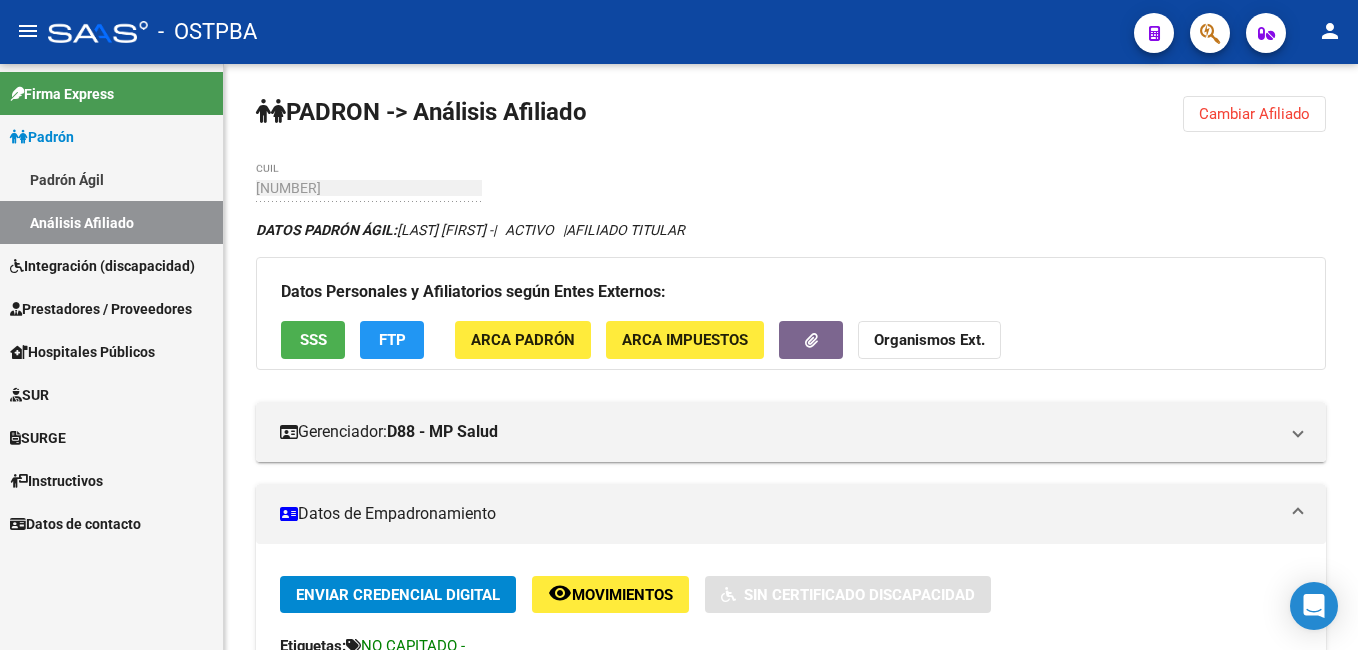 click on "Cambiar Afiliado" 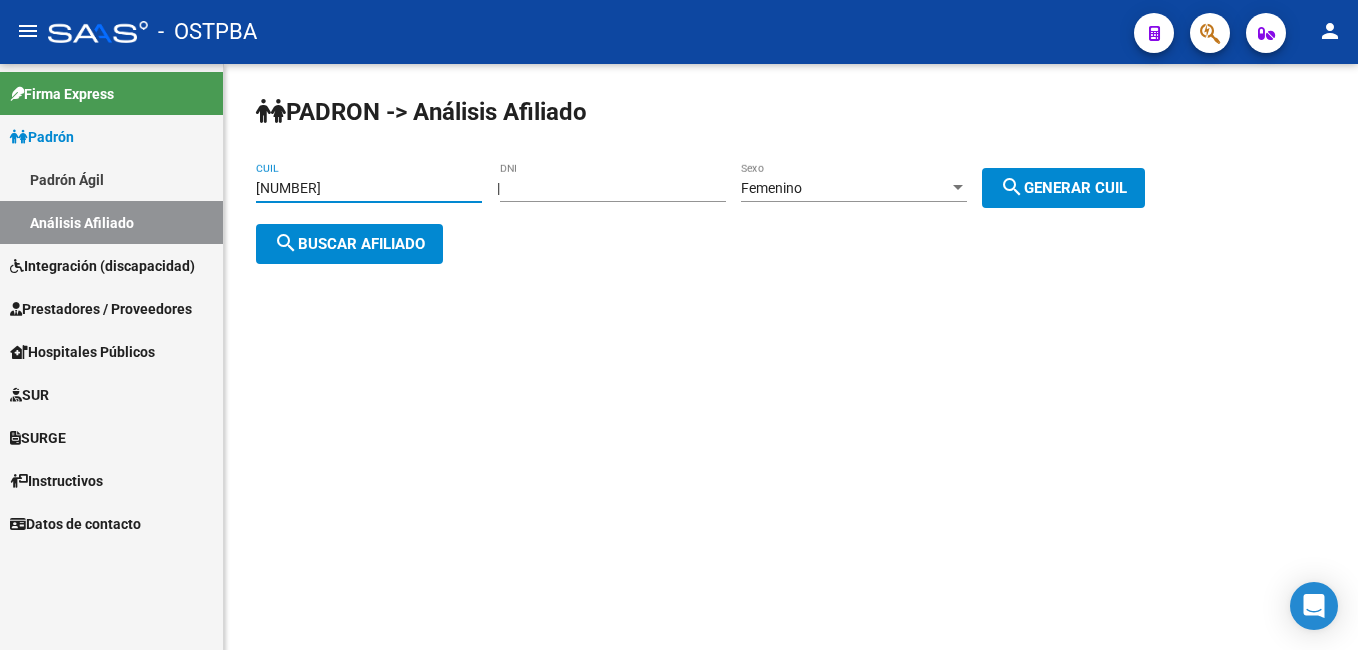 drag, startPoint x: 370, startPoint y: 186, endPoint x: -4, endPoint y: 181, distance: 374.03342 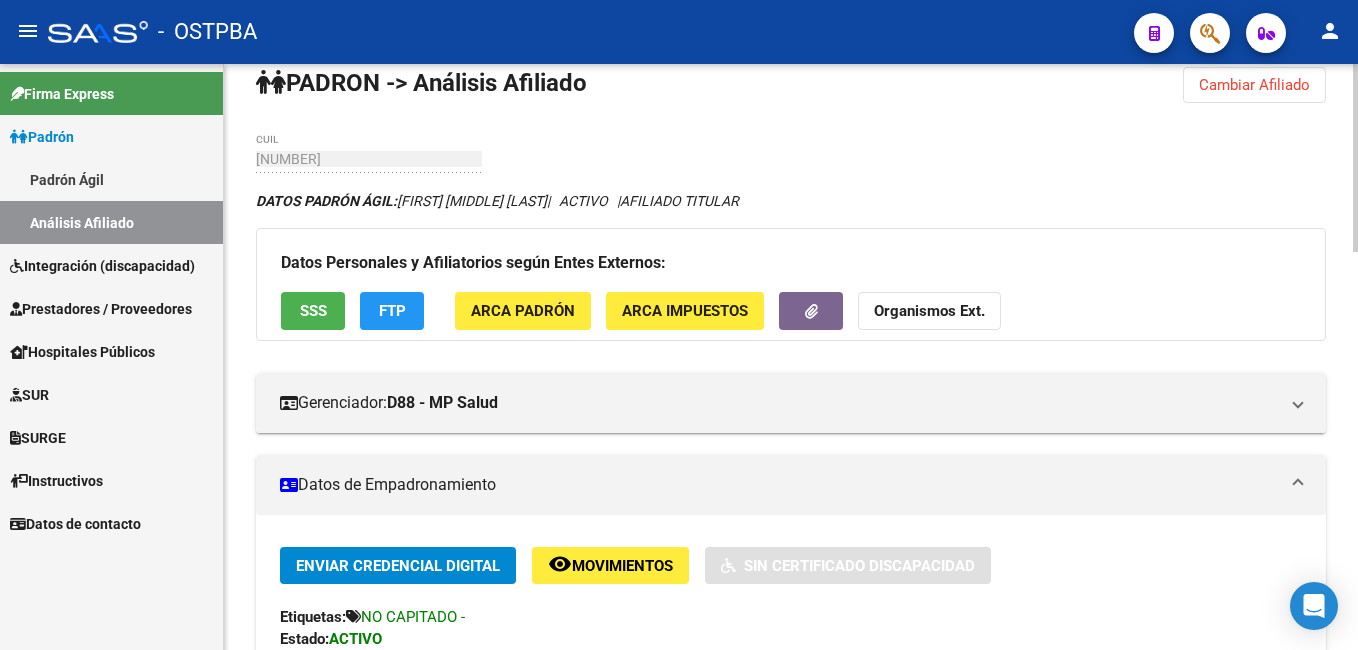 scroll, scrollTop: 0, scrollLeft: 0, axis: both 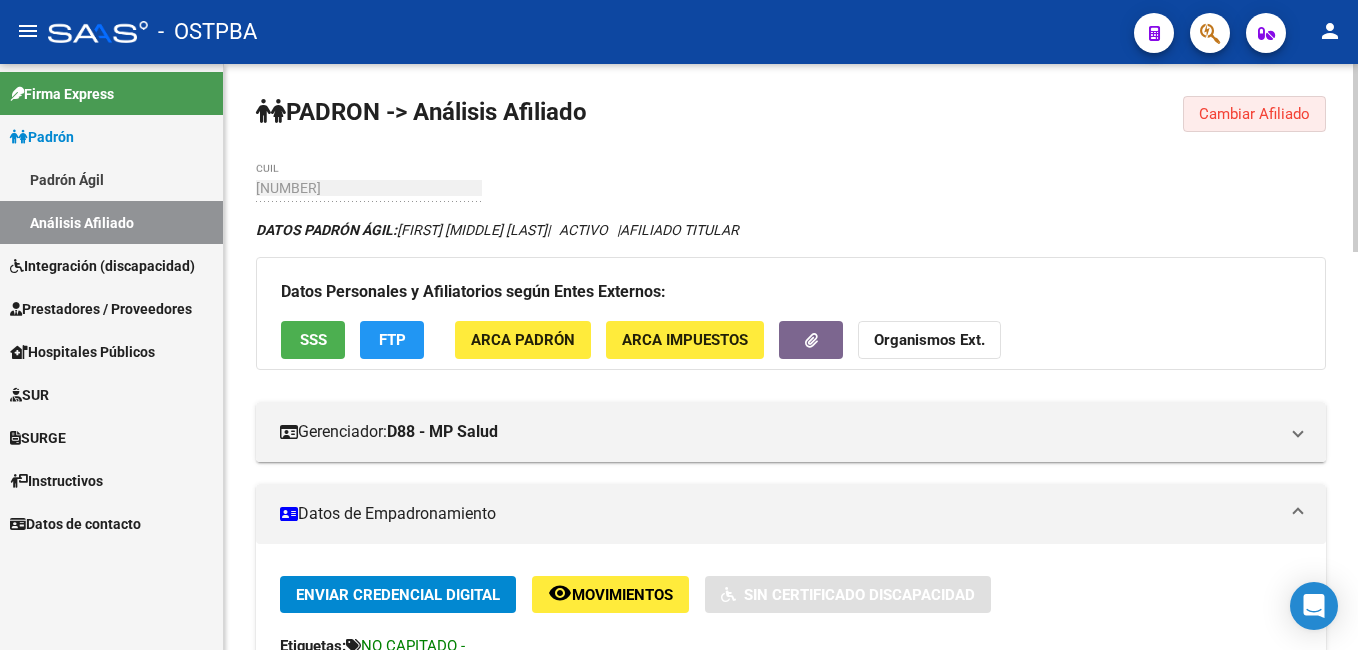 click on "Cambiar Afiliado" 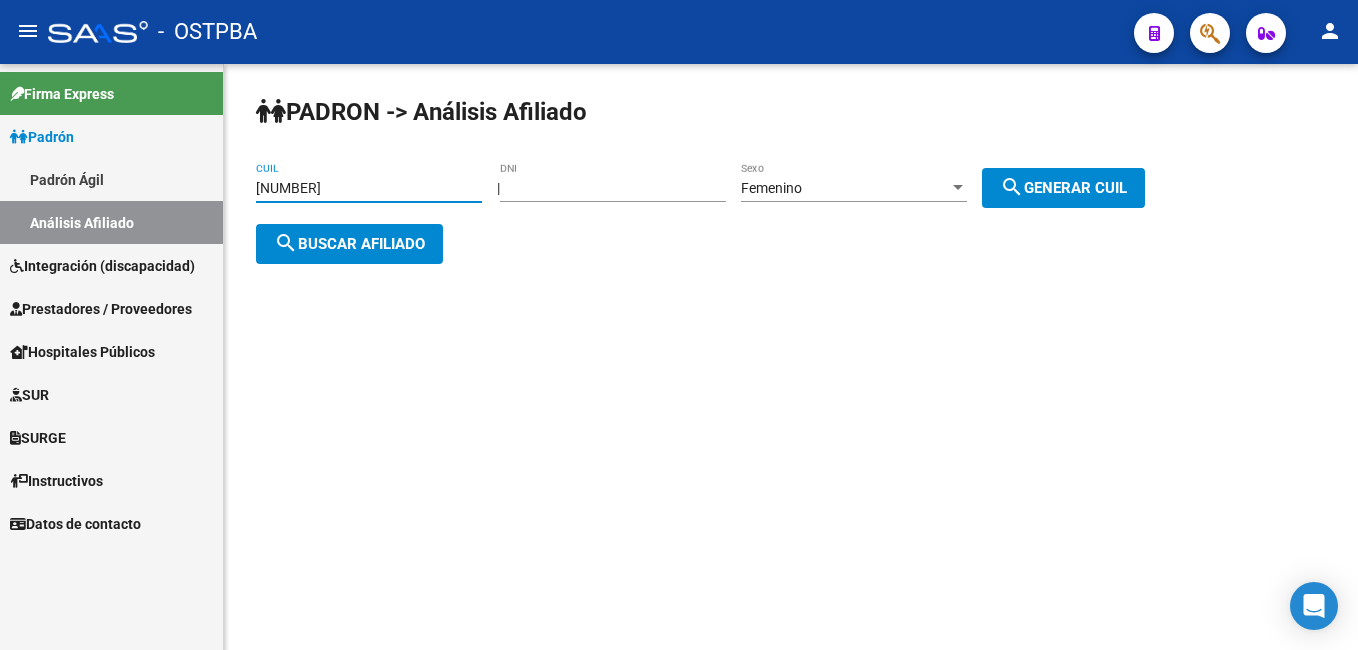 drag, startPoint x: 374, startPoint y: 185, endPoint x: 230, endPoint y: 177, distance: 144.22205 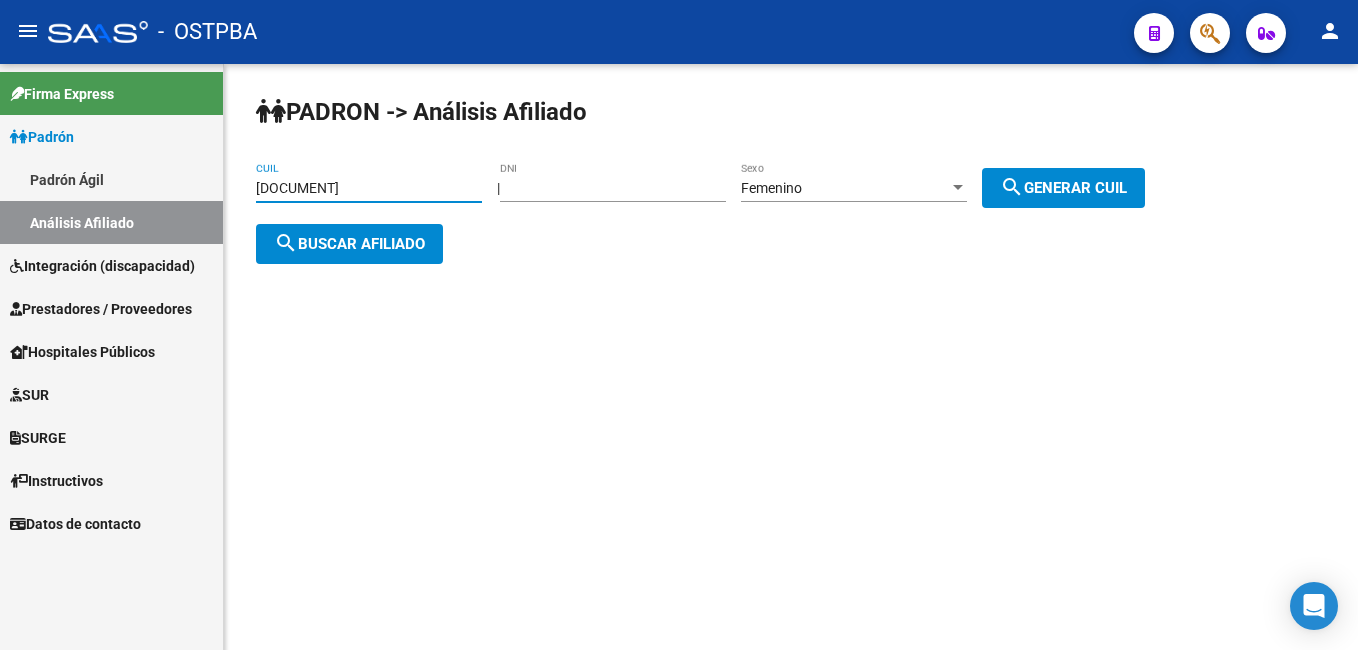 type on "[DOCUMENT]" 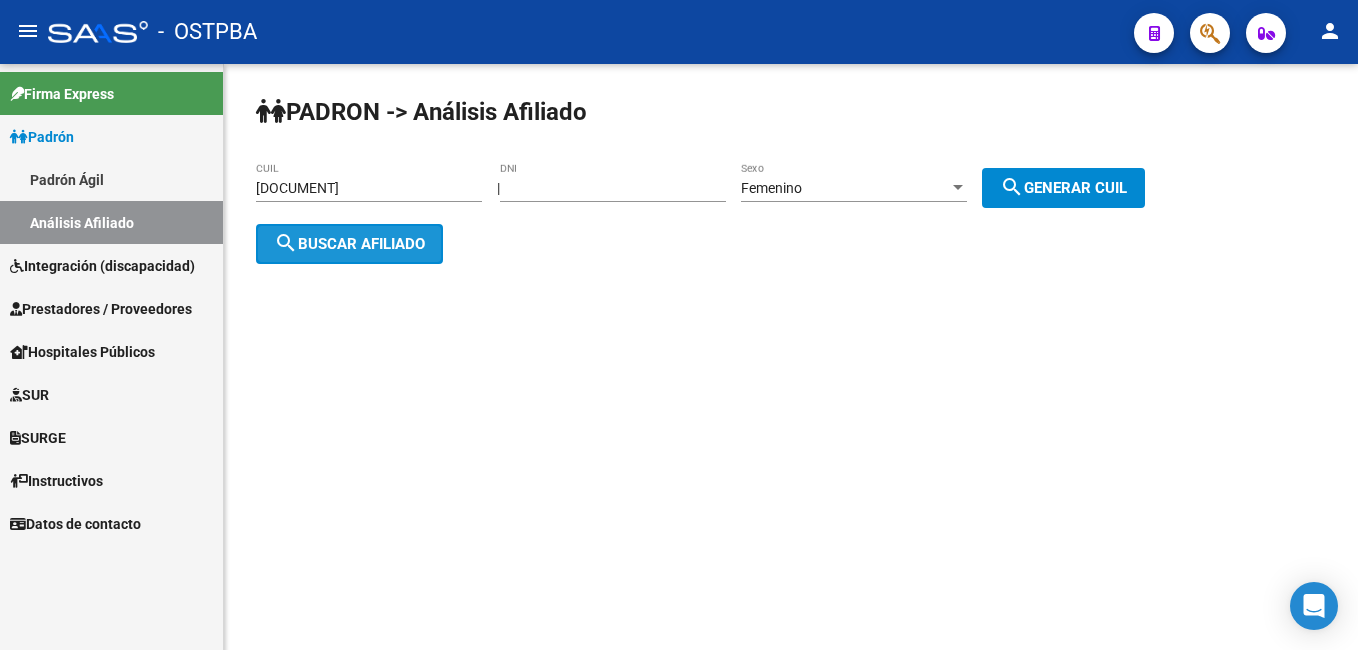 click on "search  Buscar afiliado" 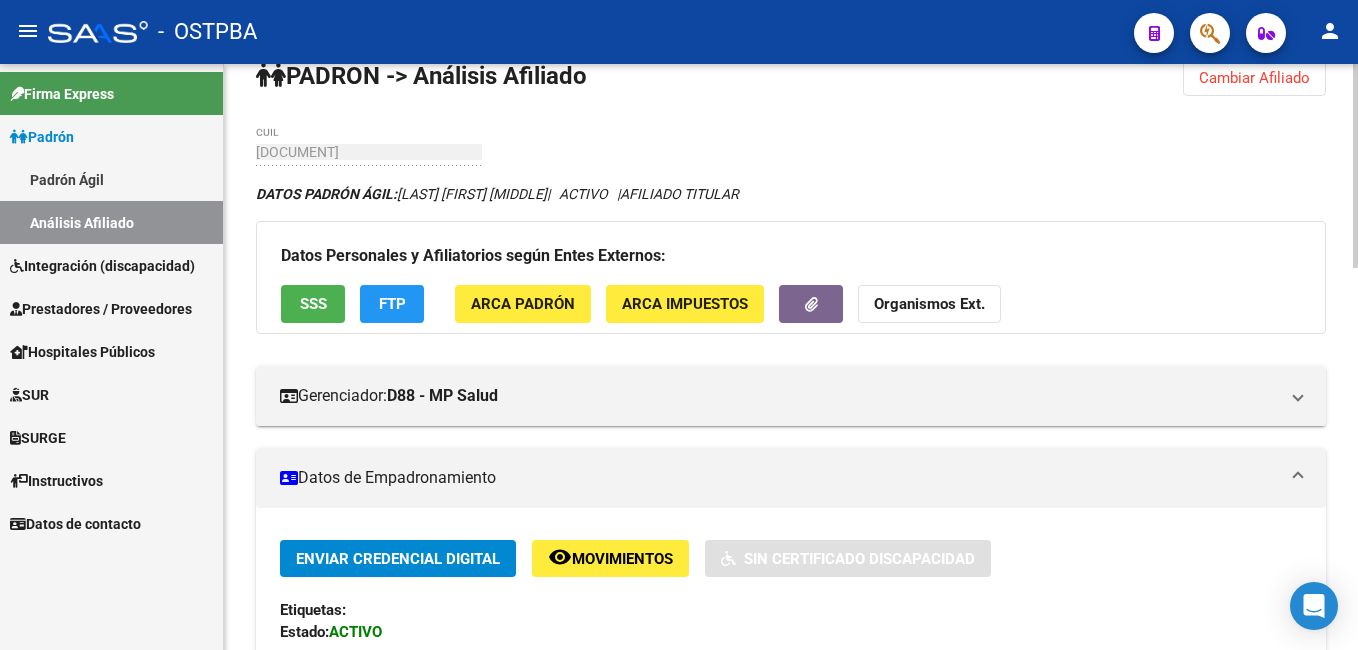 scroll, scrollTop: 0, scrollLeft: 0, axis: both 